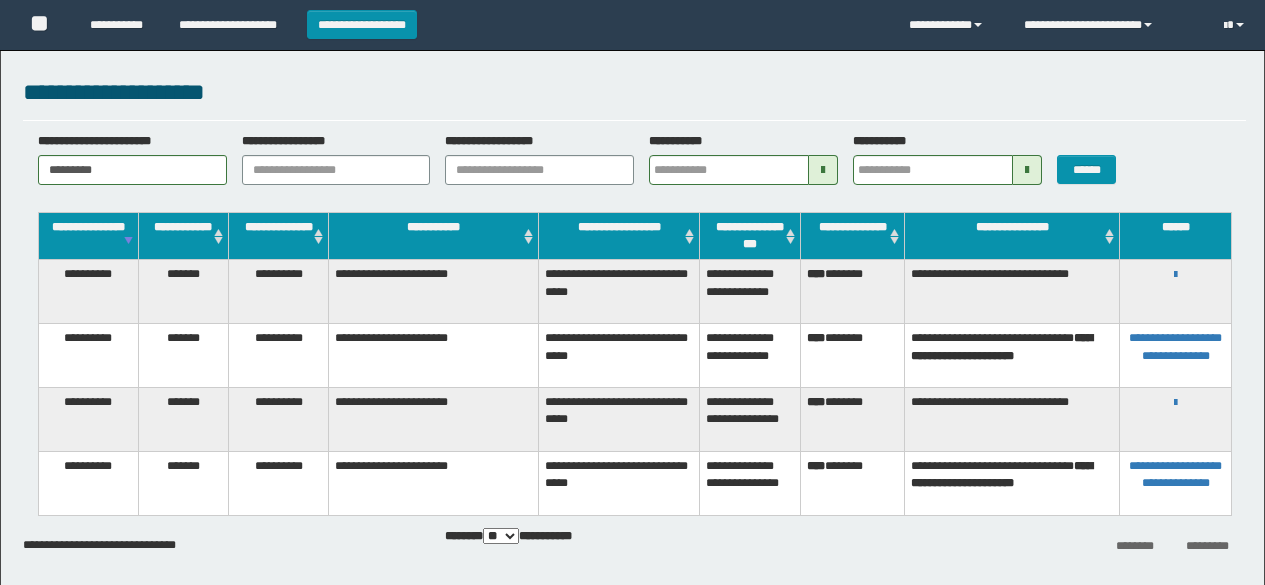 scroll, scrollTop: 0, scrollLeft: 0, axis: both 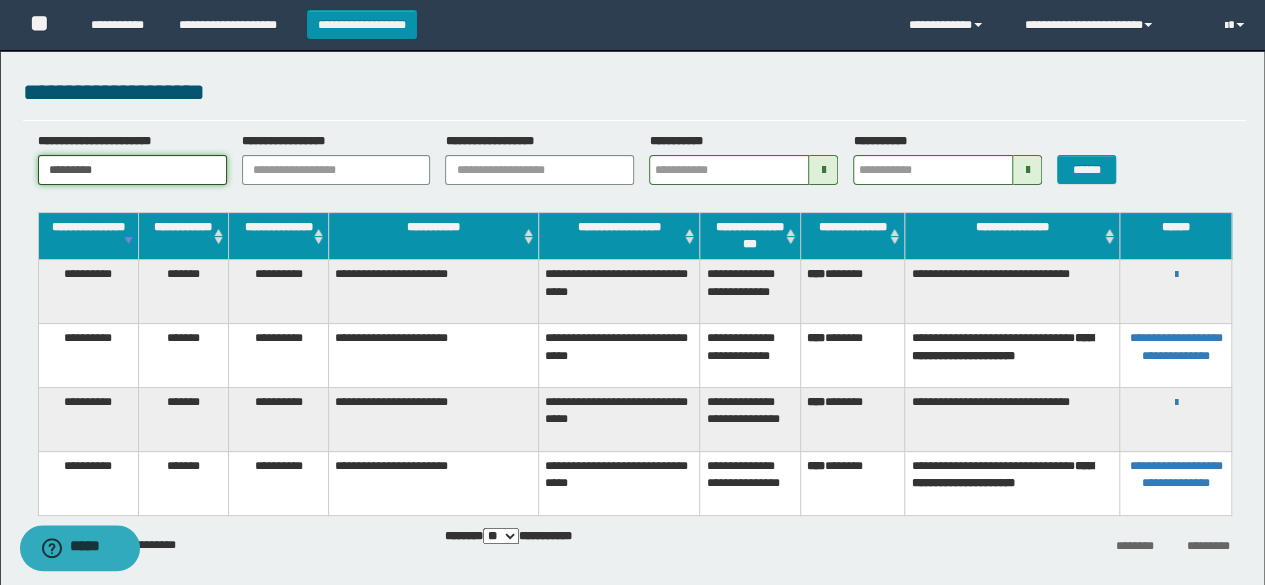 click on "********" at bounding box center (132, 170) 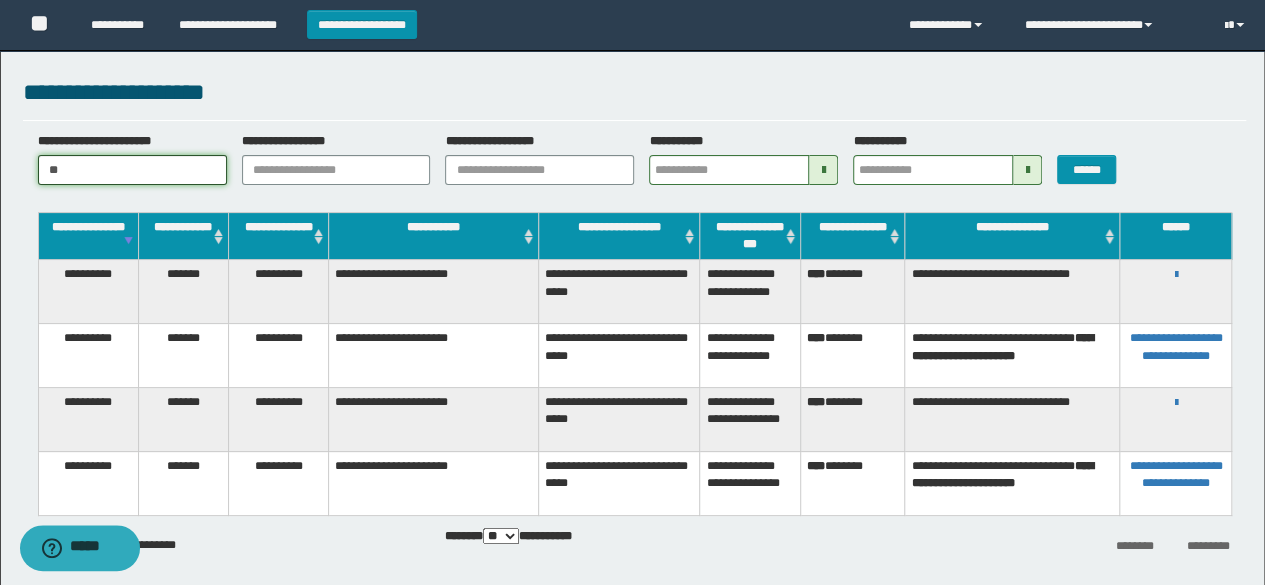 type on "*" 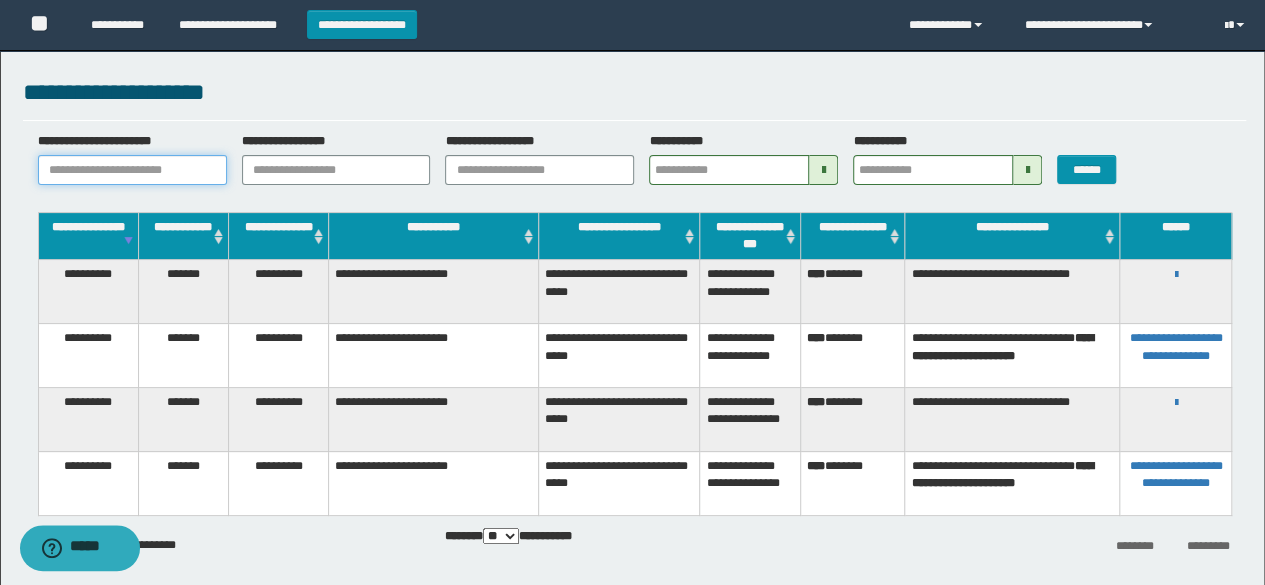 paste on "********" 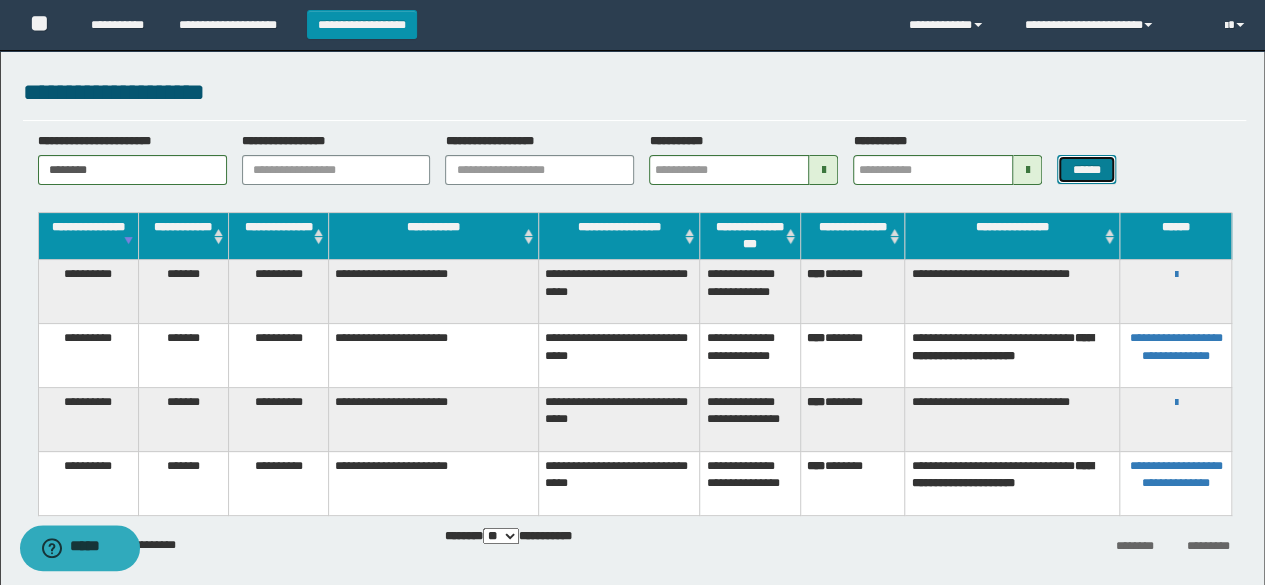 click on "******" at bounding box center (1086, 169) 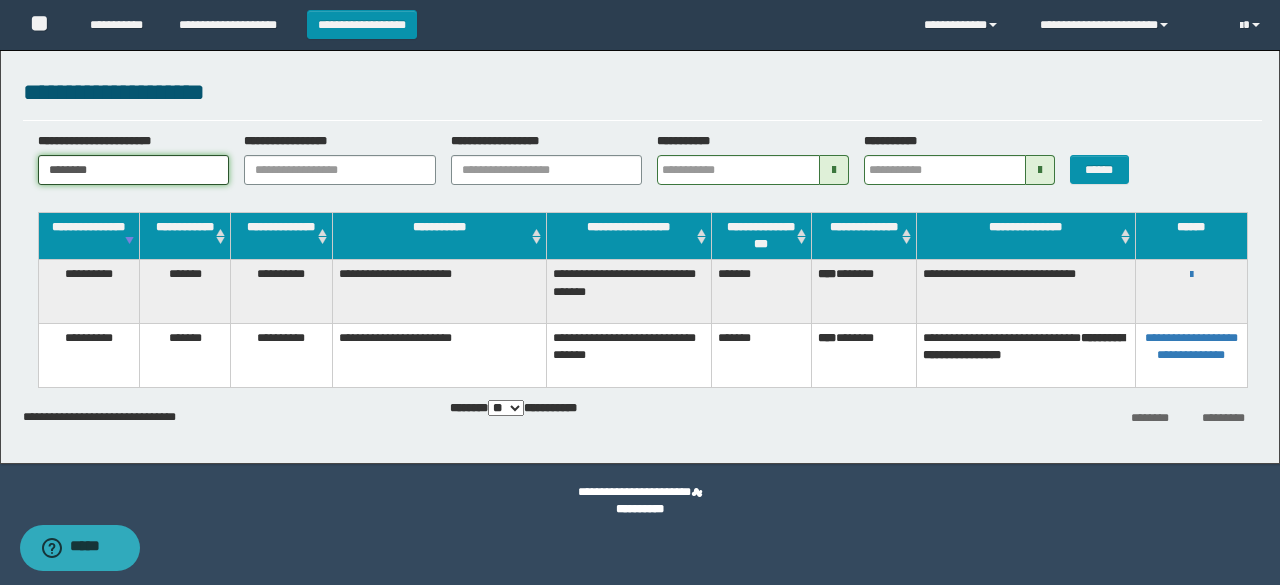 click on "********" at bounding box center [134, 170] 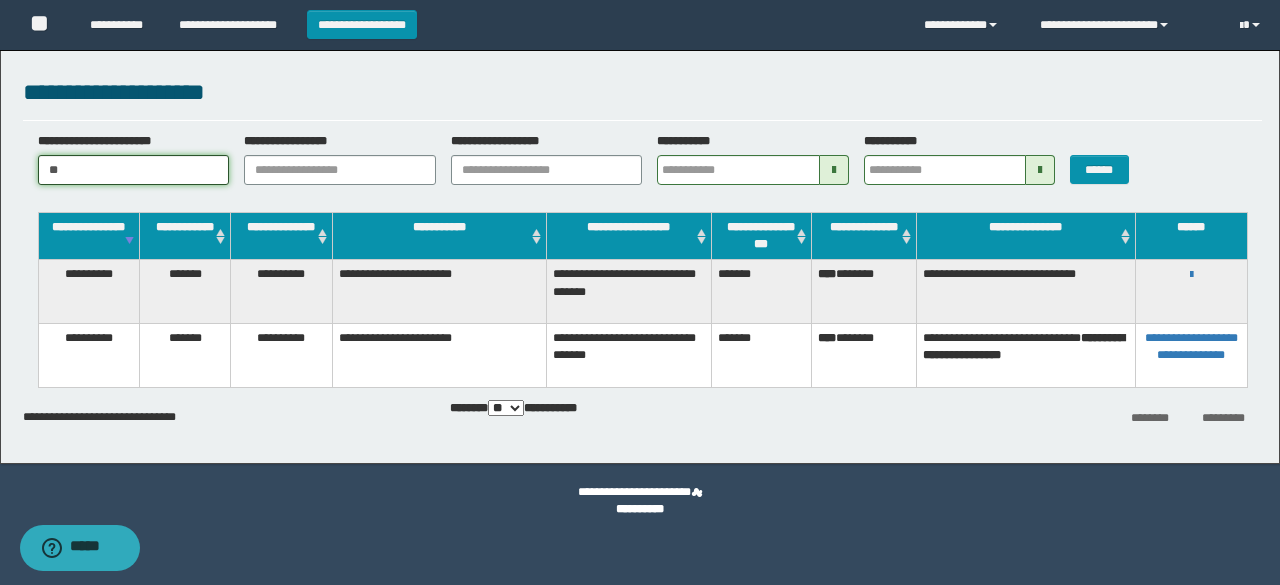 type on "*" 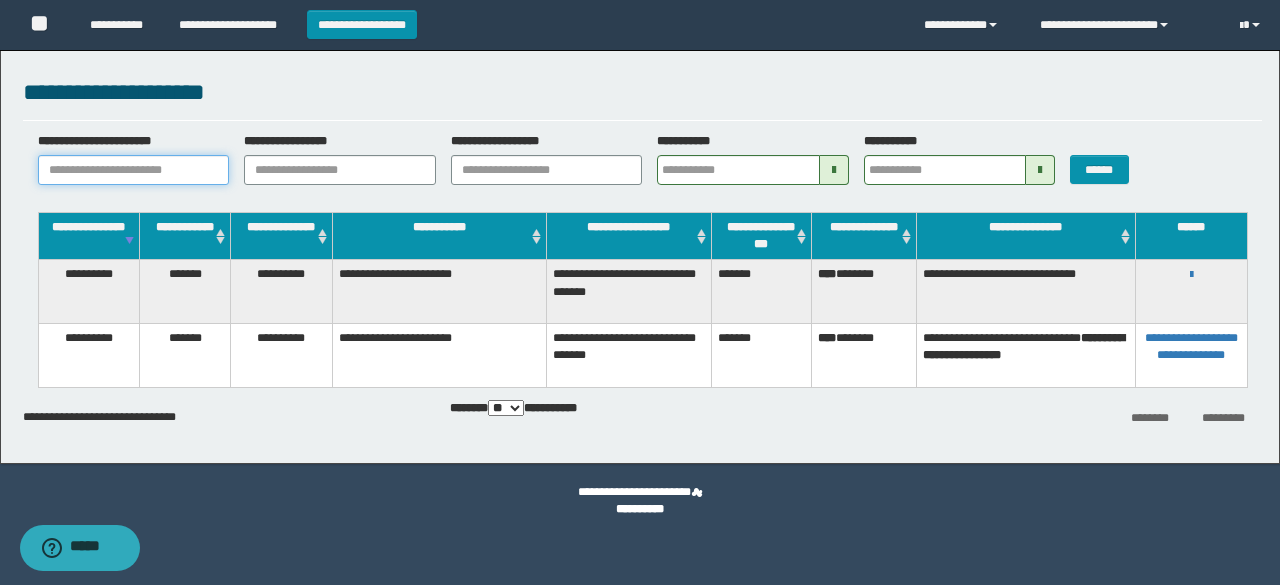 paste on "**********" 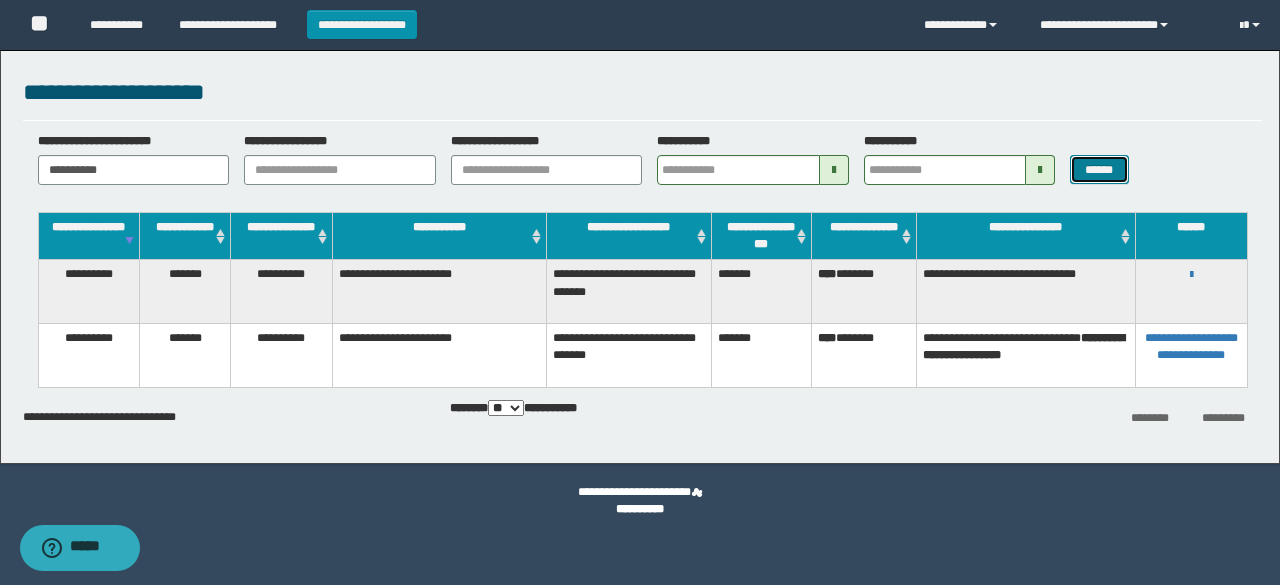 click on "******" at bounding box center (1099, 169) 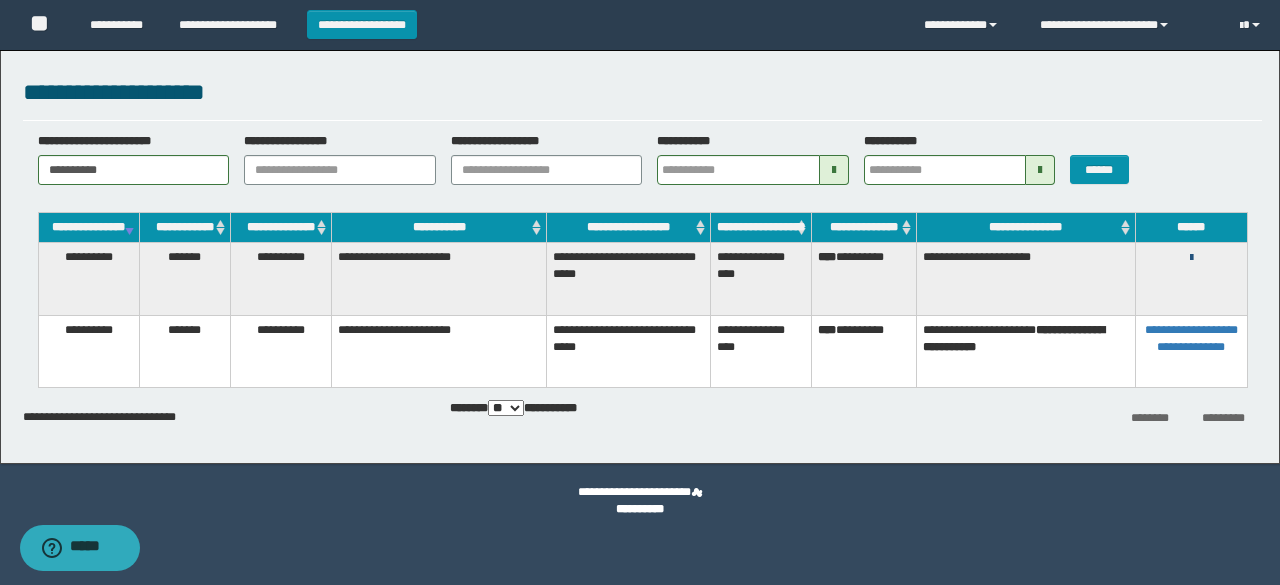 click at bounding box center (1191, 258) 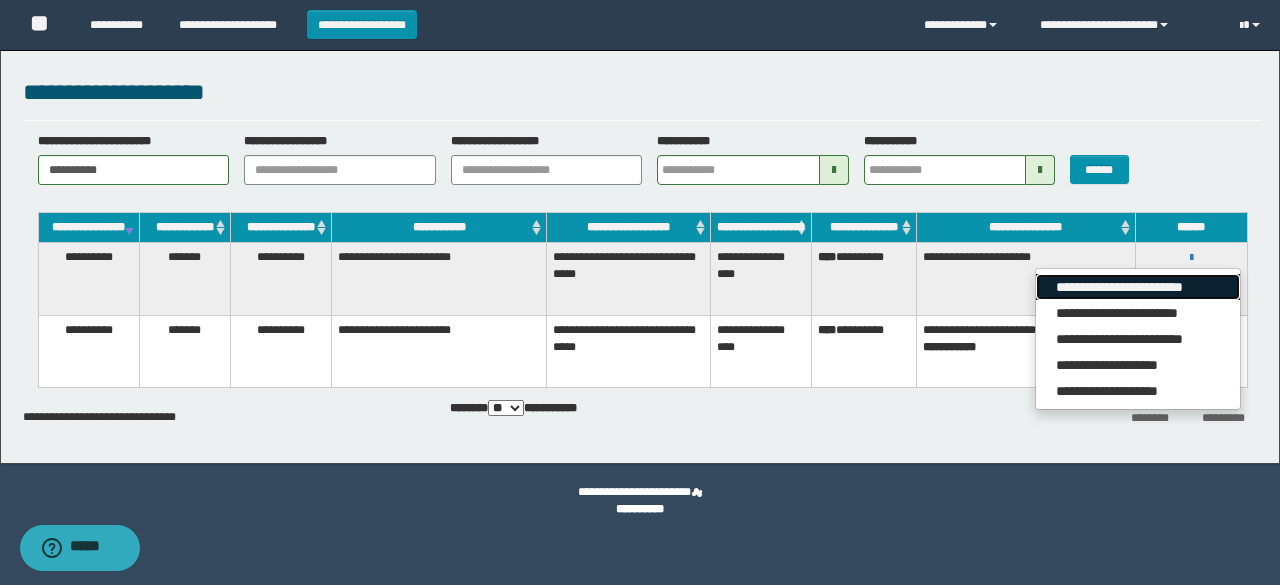 click on "**********" at bounding box center (1137, 287) 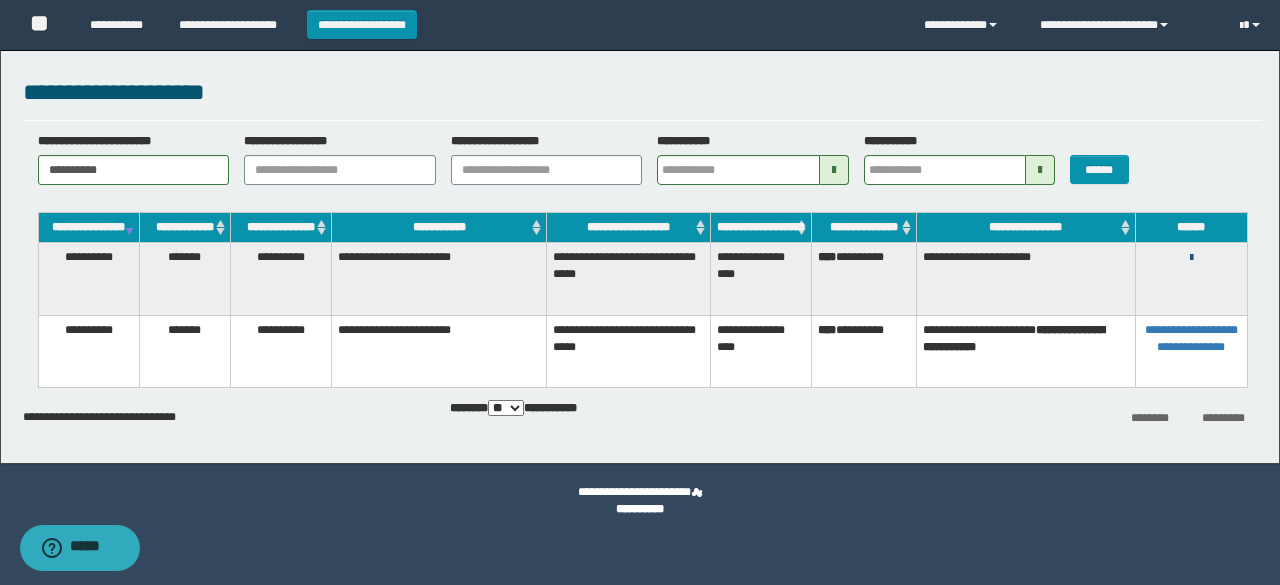 click at bounding box center (1191, 258) 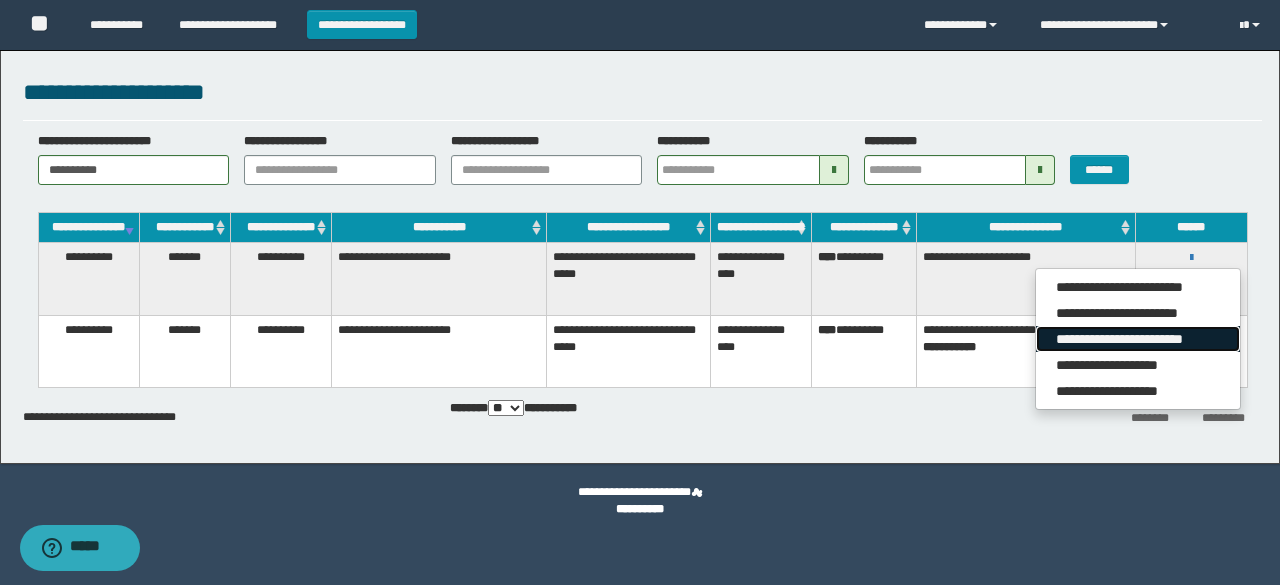 click on "**********" at bounding box center [1137, 339] 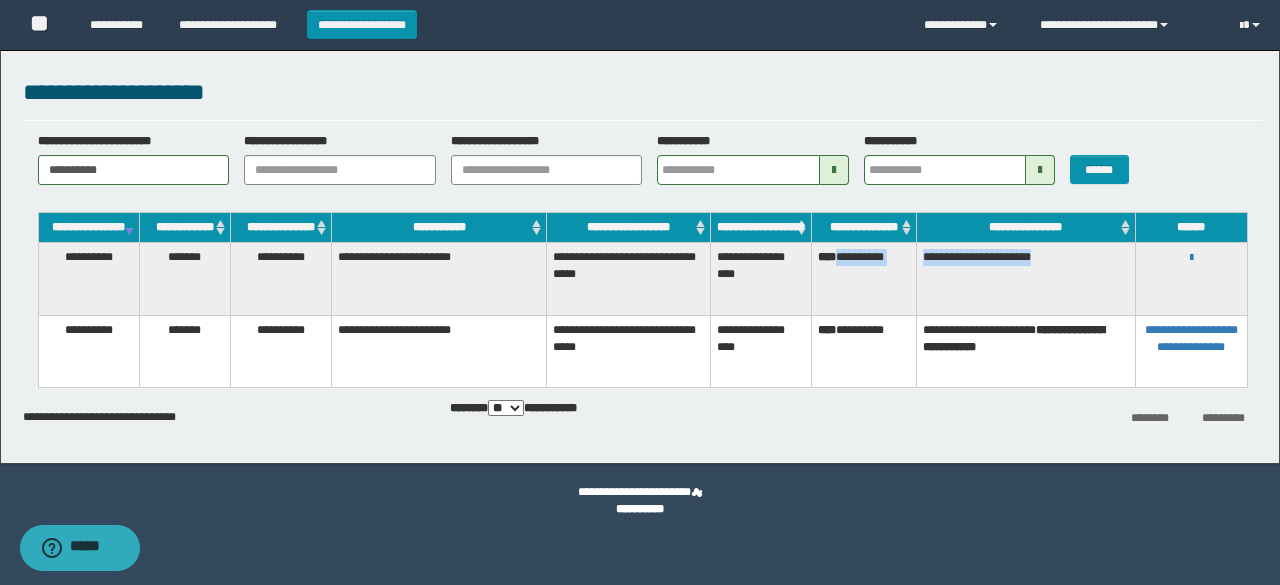 drag, startPoint x: 872, startPoint y: 275, endPoint x: 1091, endPoint y: 269, distance: 219.08218 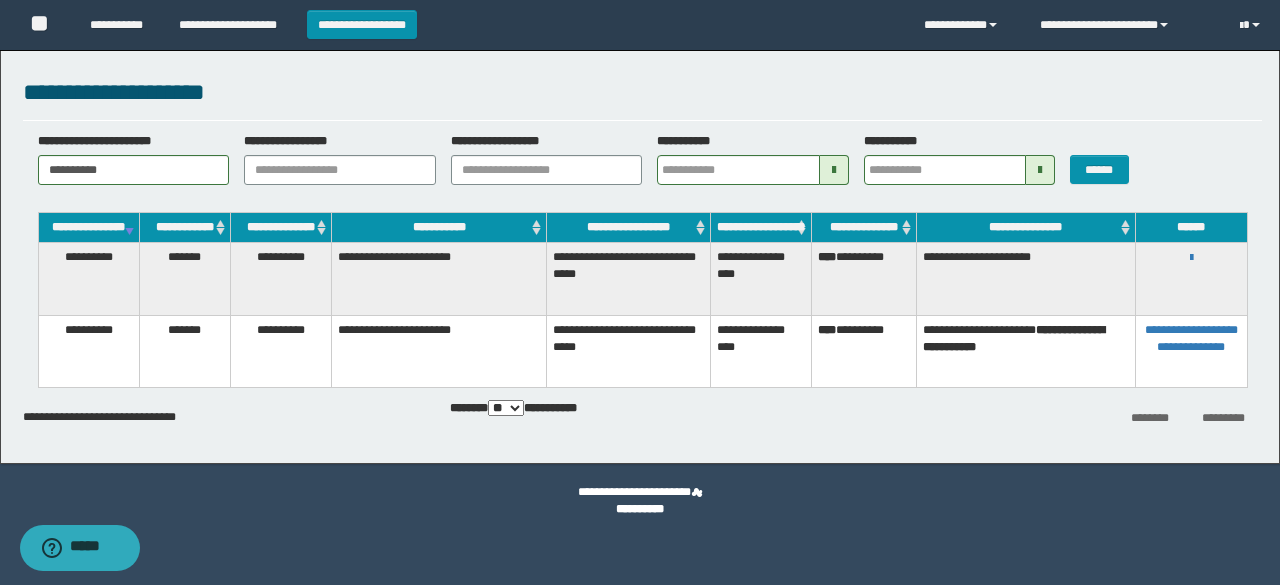 click on "**********" at bounding box center [1191, 279] 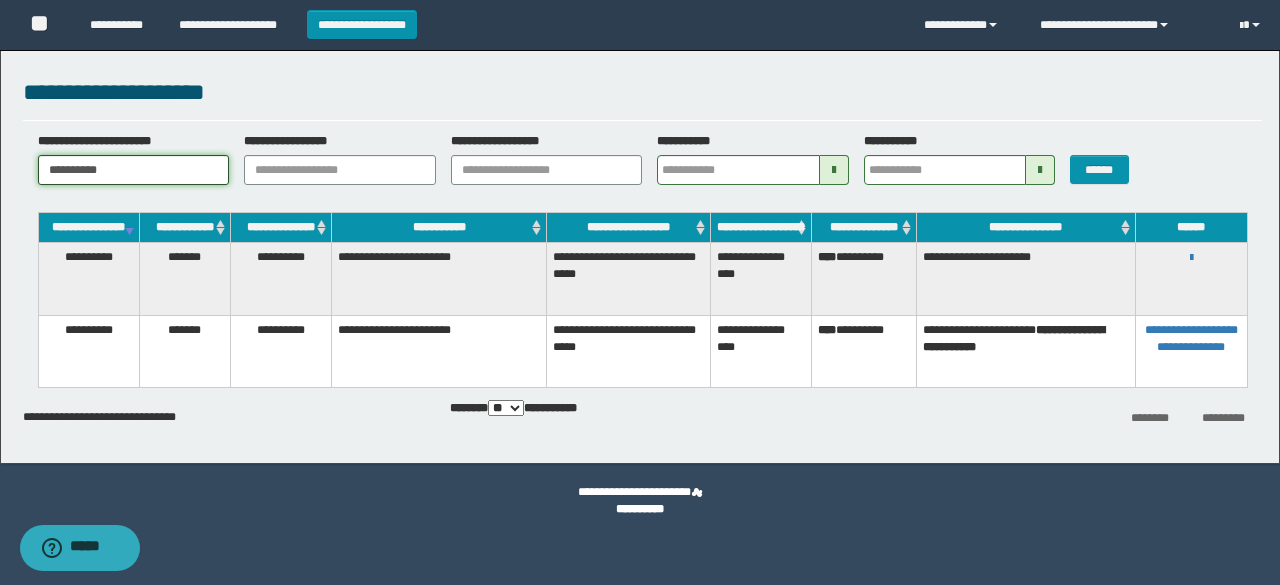 click on "**********" at bounding box center (134, 170) 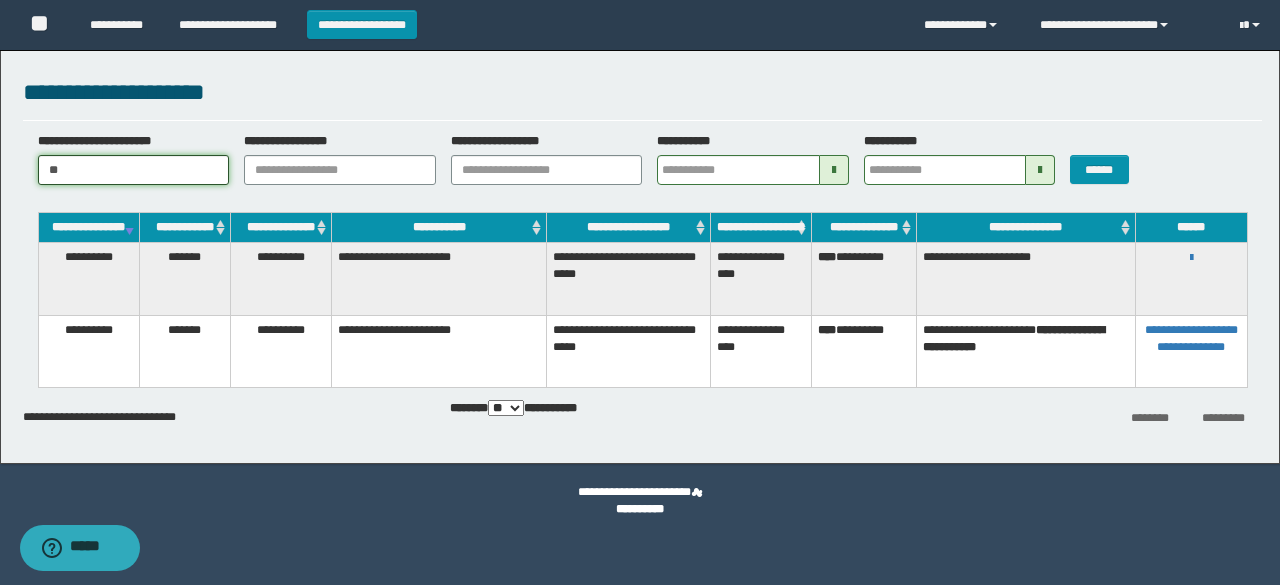 type on "*" 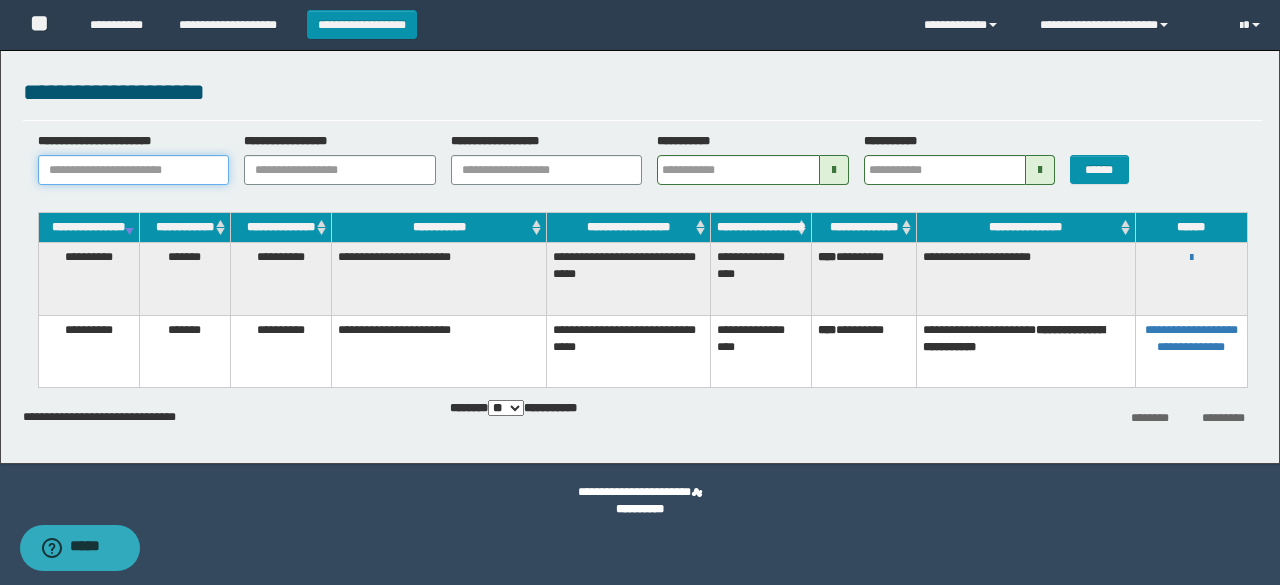 paste on "**********" 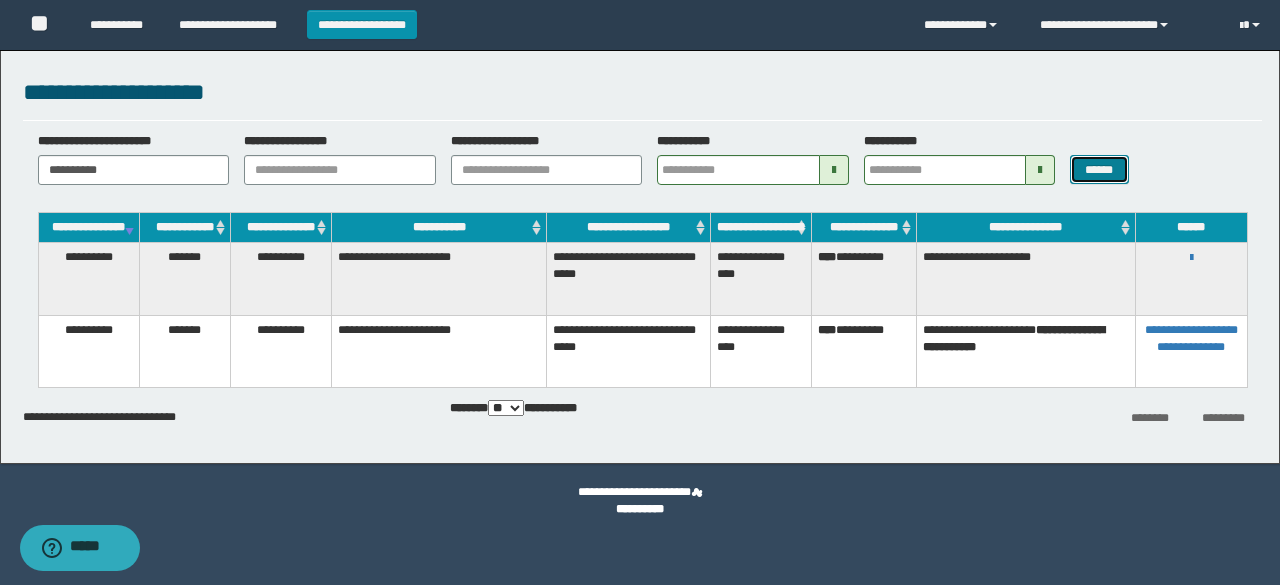 click on "******" at bounding box center [1099, 169] 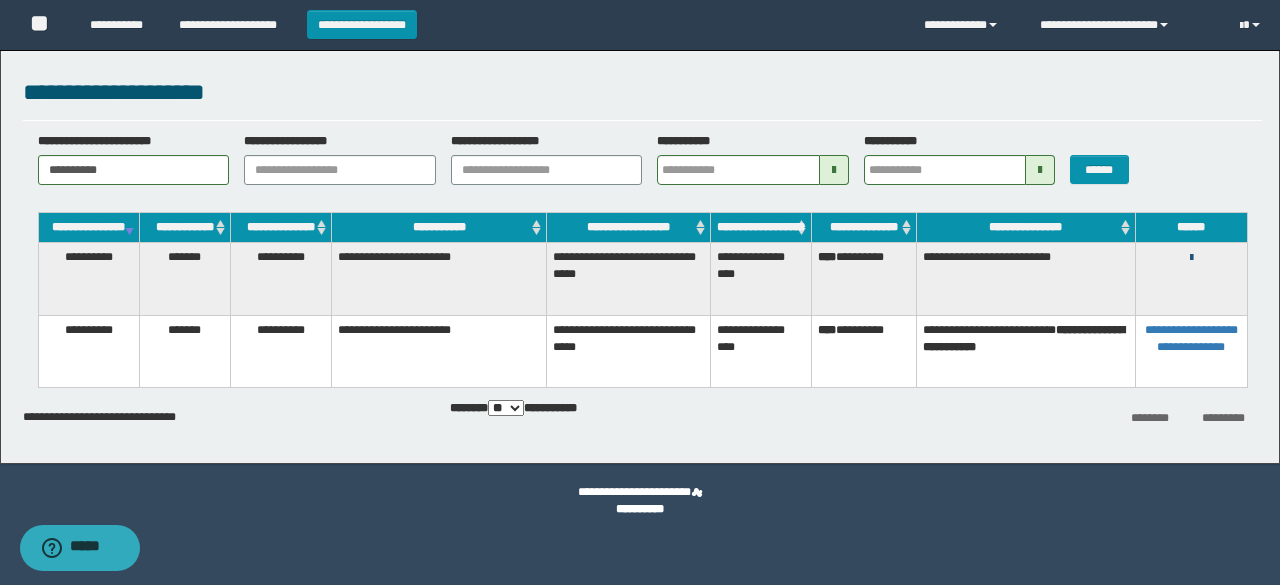 click at bounding box center (1191, 258) 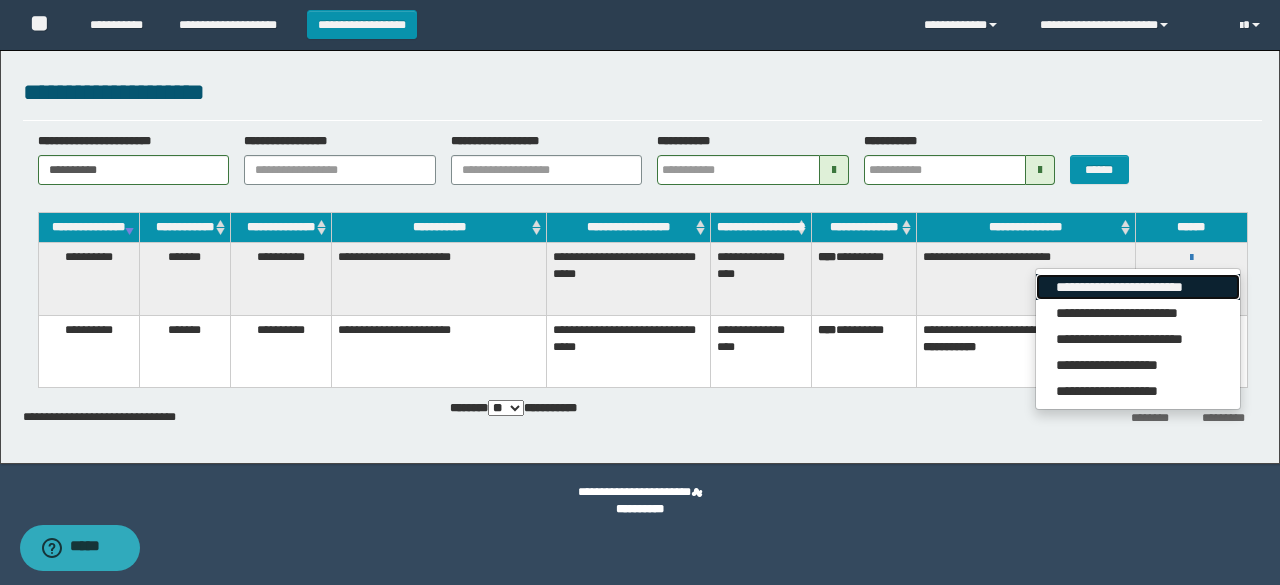 click on "**********" at bounding box center (1137, 287) 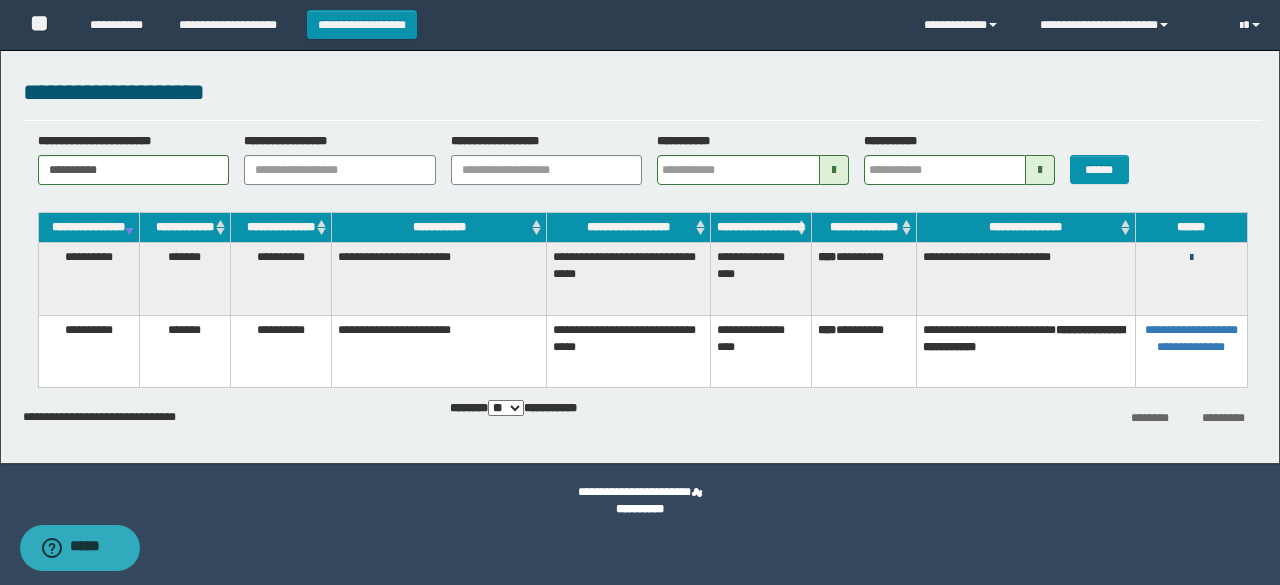 click at bounding box center (1191, 258) 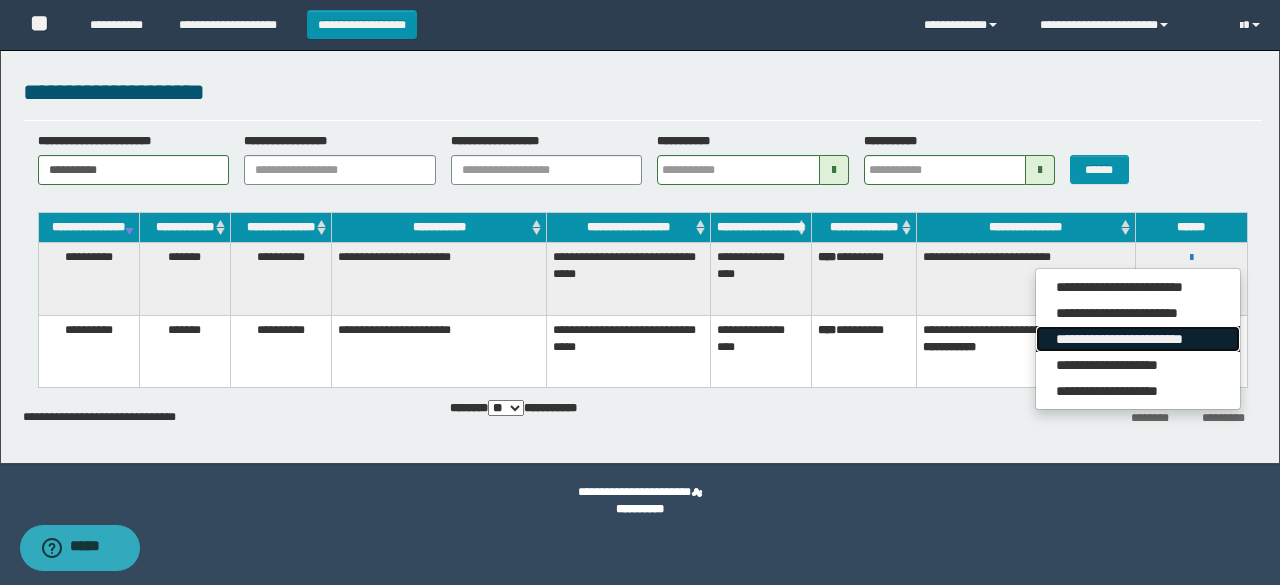 click on "**********" at bounding box center (1137, 339) 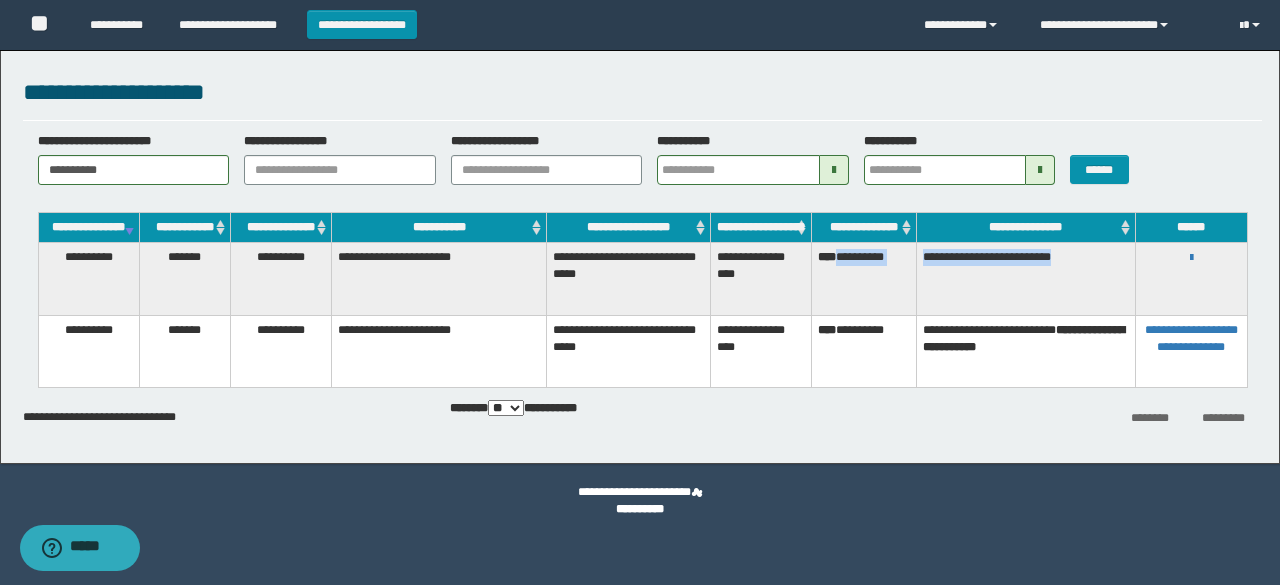 drag, startPoint x: 841, startPoint y: 268, endPoint x: 1094, endPoint y: 267, distance: 253.00198 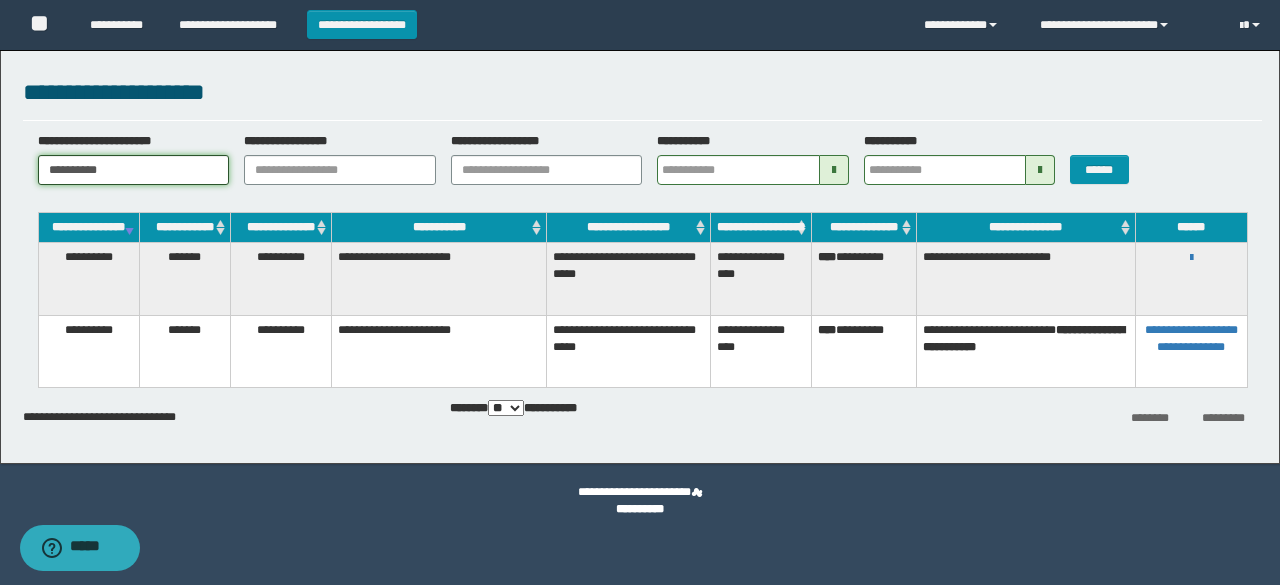 click on "**********" at bounding box center (134, 170) 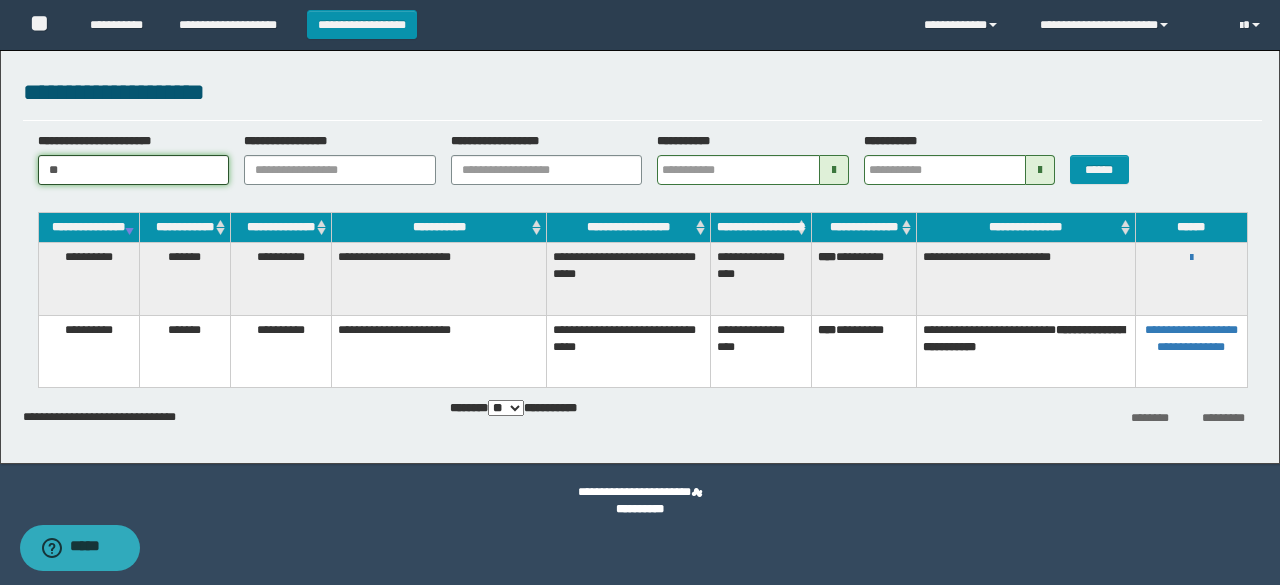 type on "*" 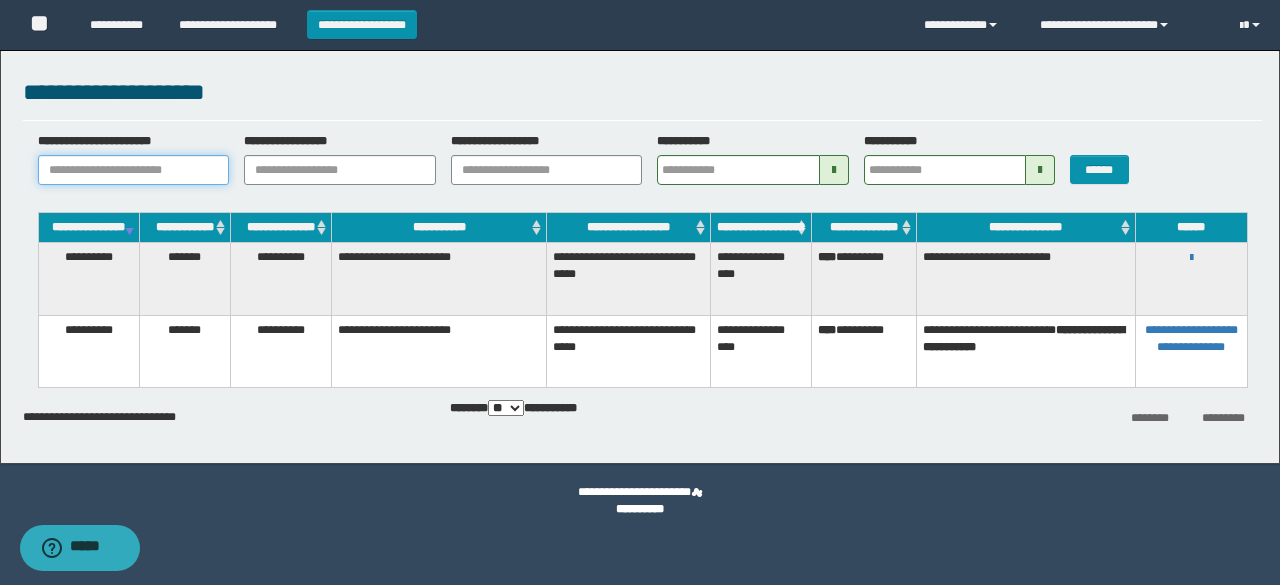 paste on "**********" 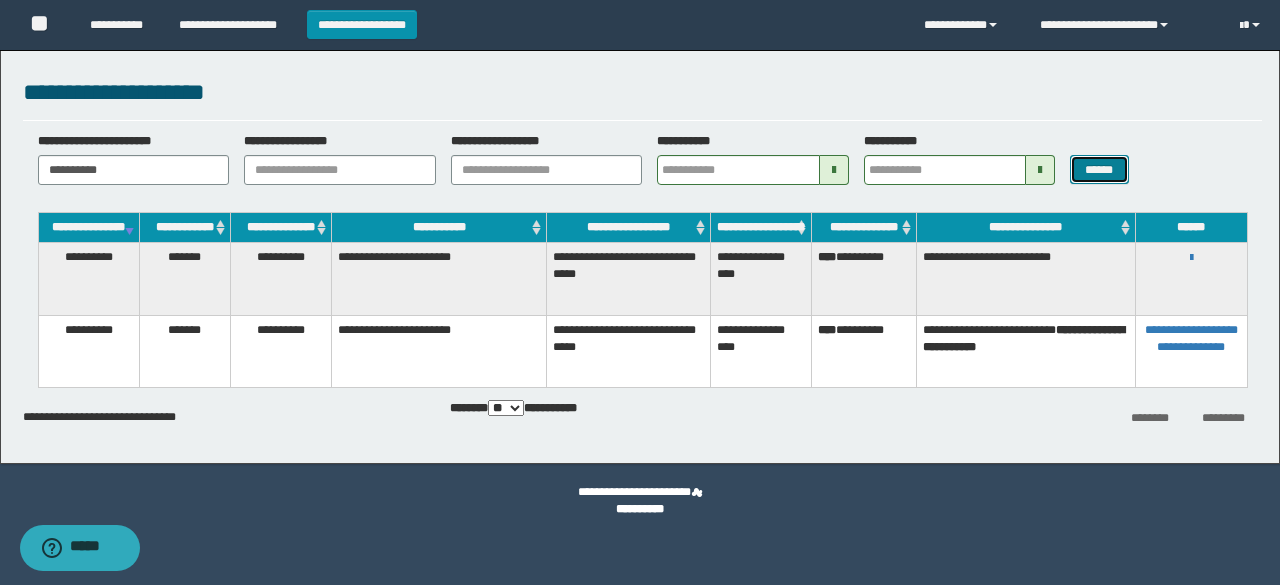 click on "******" at bounding box center [1099, 169] 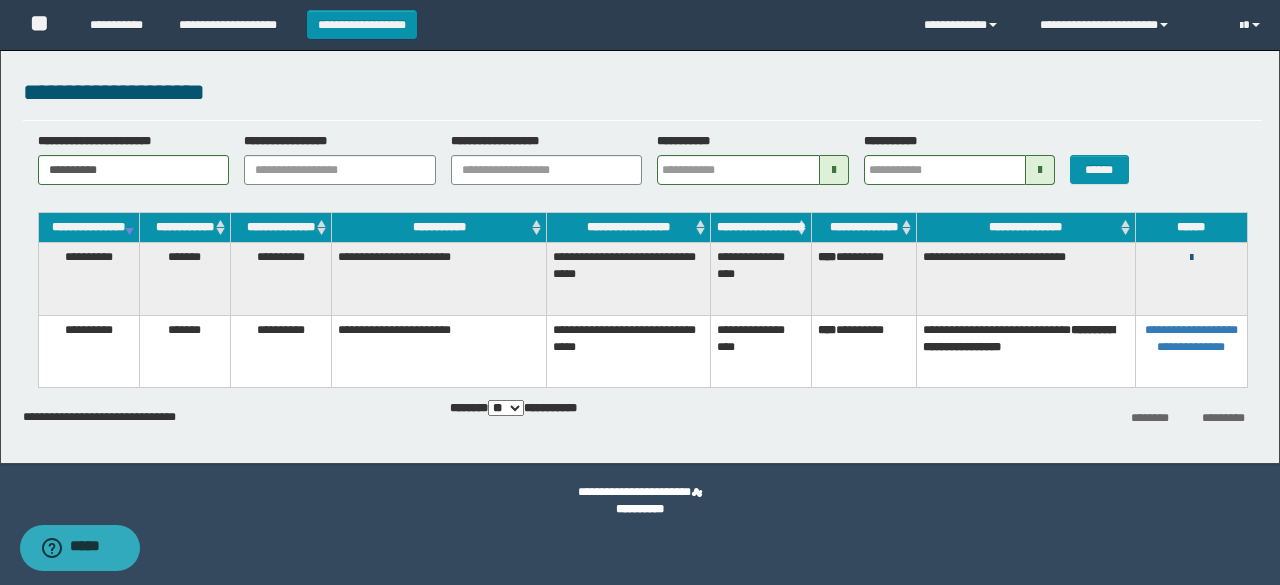 click at bounding box center (1191, 258) 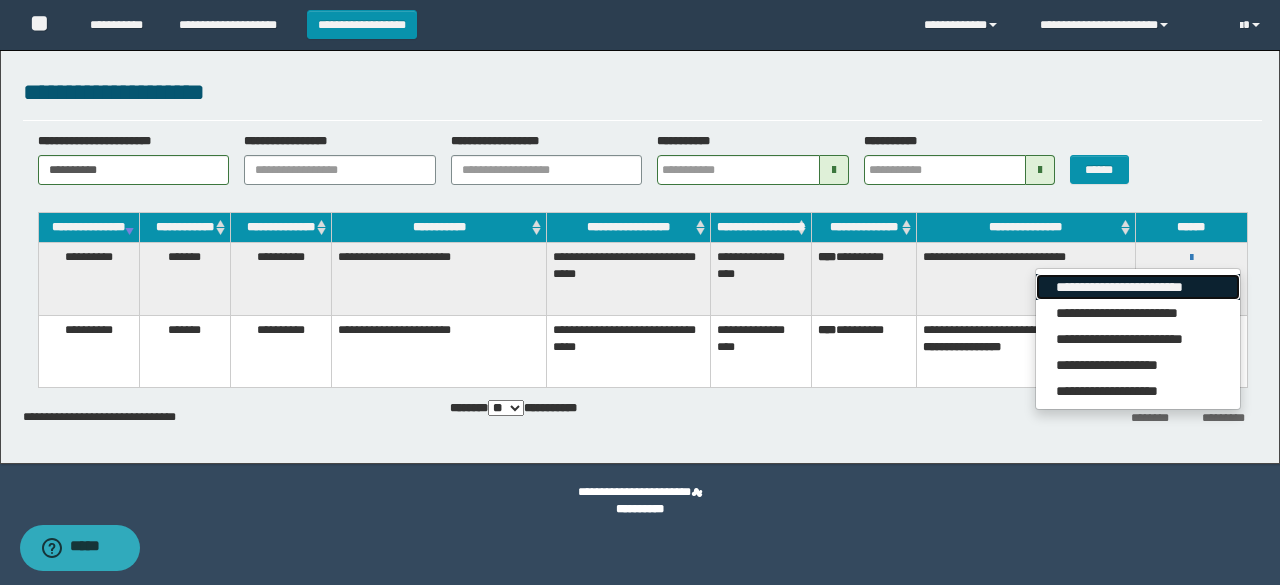 click on "**********" at bounding box center (1137, 287) 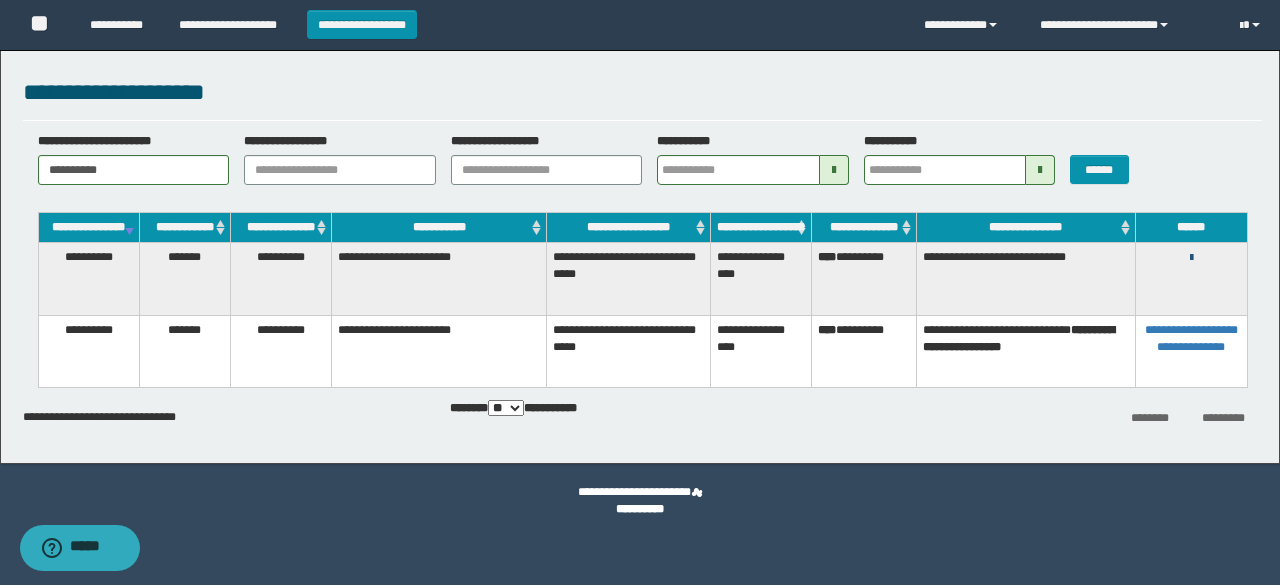 click at bounding box center (1191, 258) 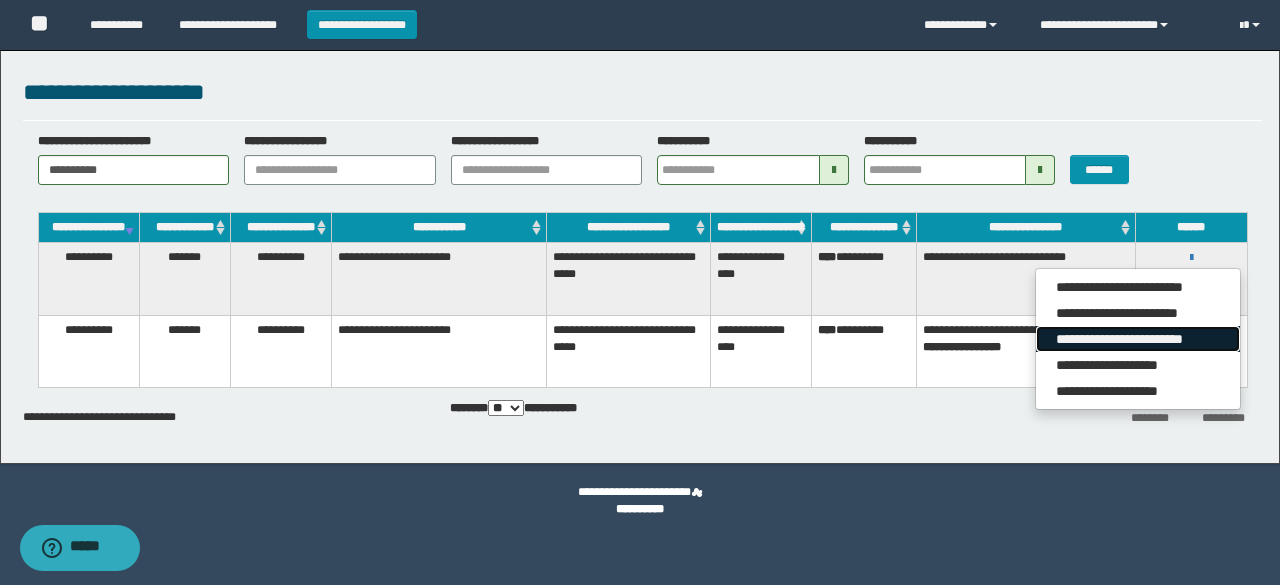 click on "**********" at bounding box center (1137, 339) 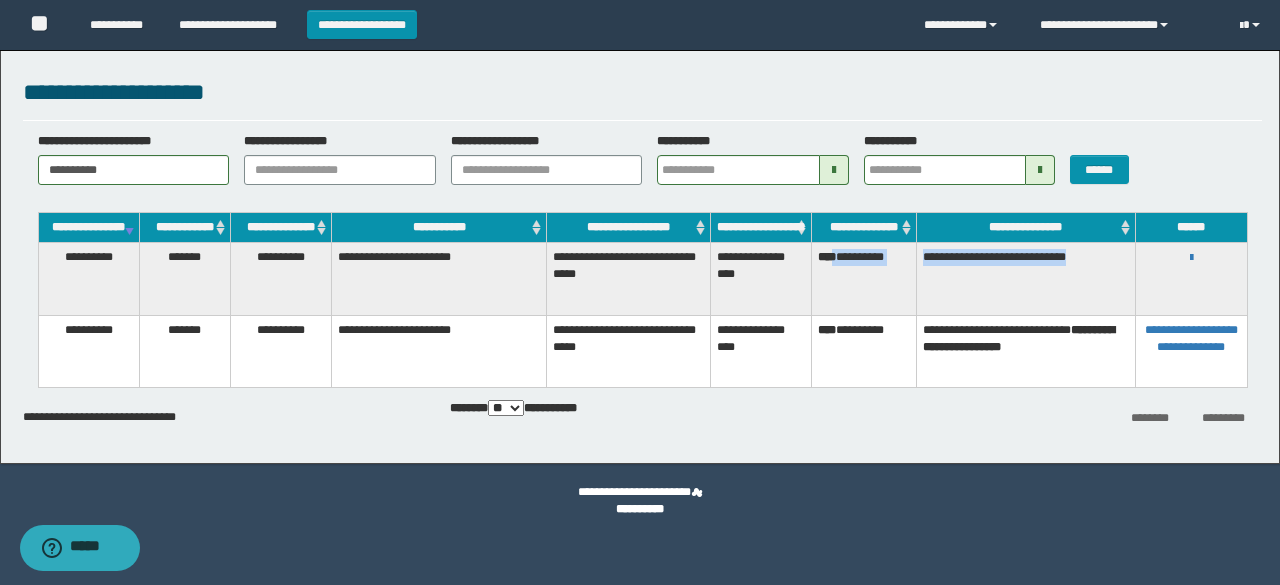drag, startPoint x: 860, startPoint y: 271, endPoint x: 1131, endPoint y: 269, distance: 271.0074 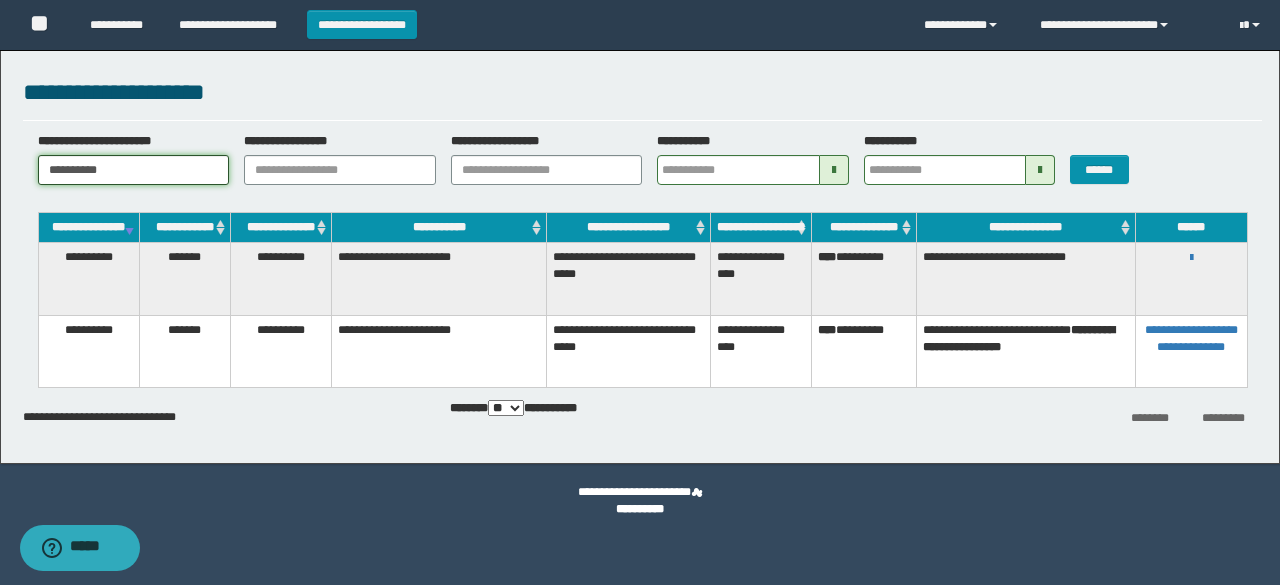 click on "**********" at bounding box center (134, 170) 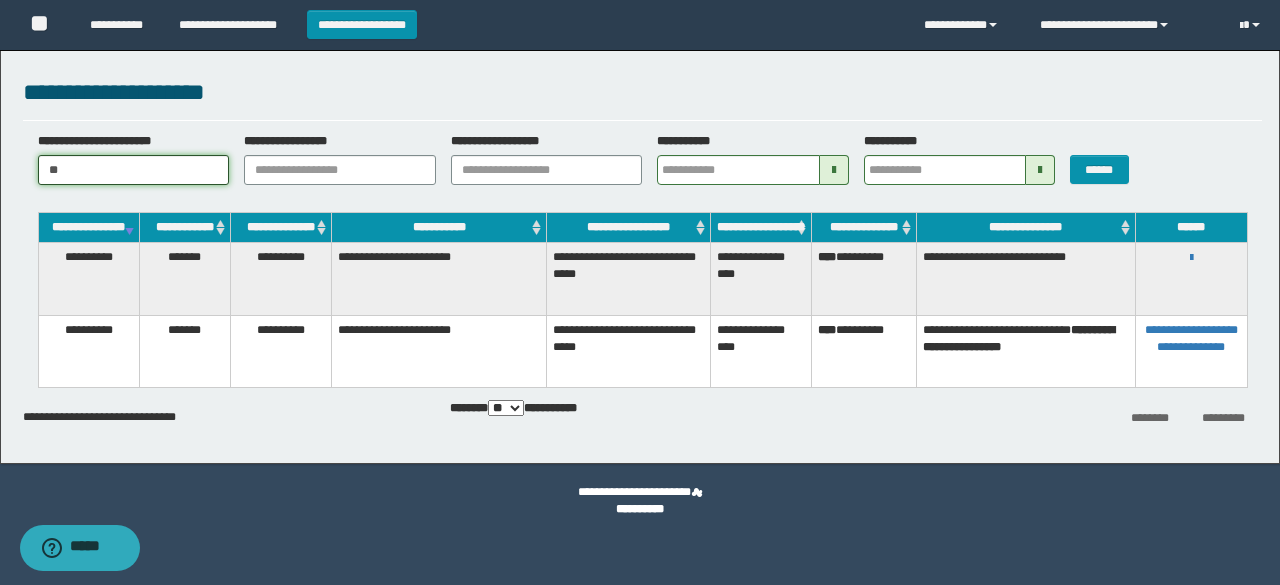 type on "*" 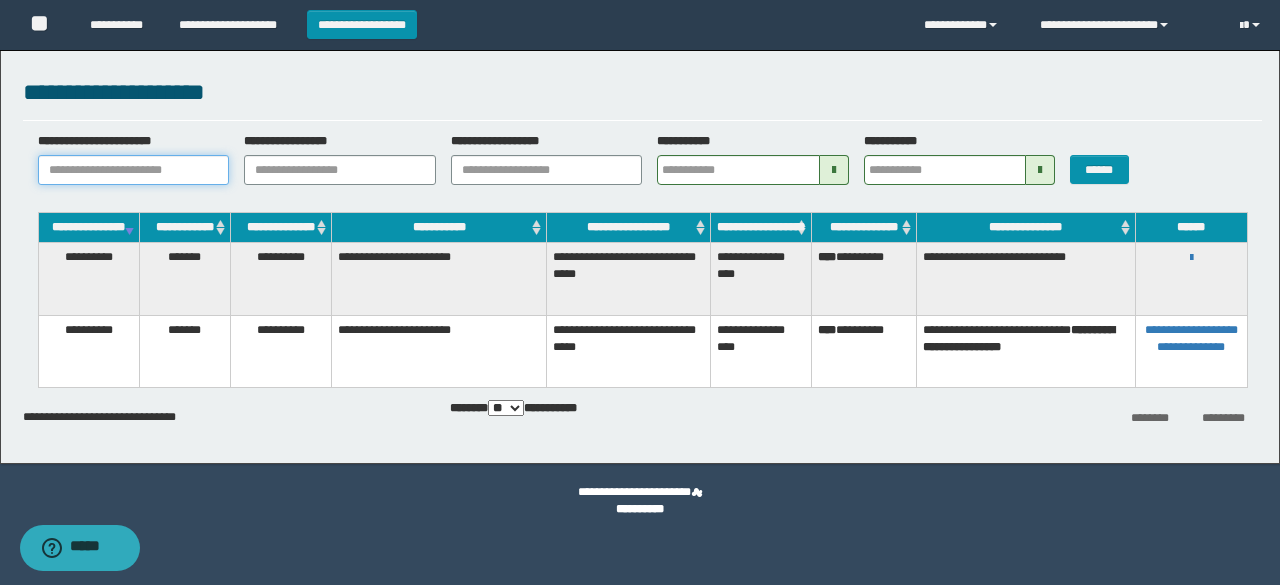 paste on "**********" 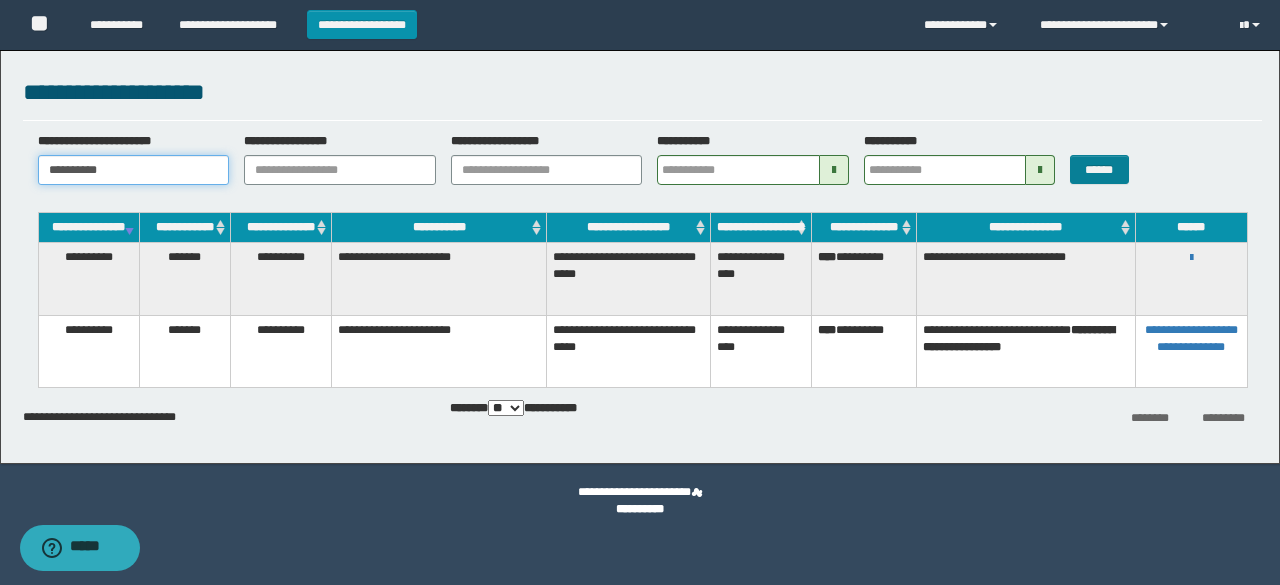 type on "**********" 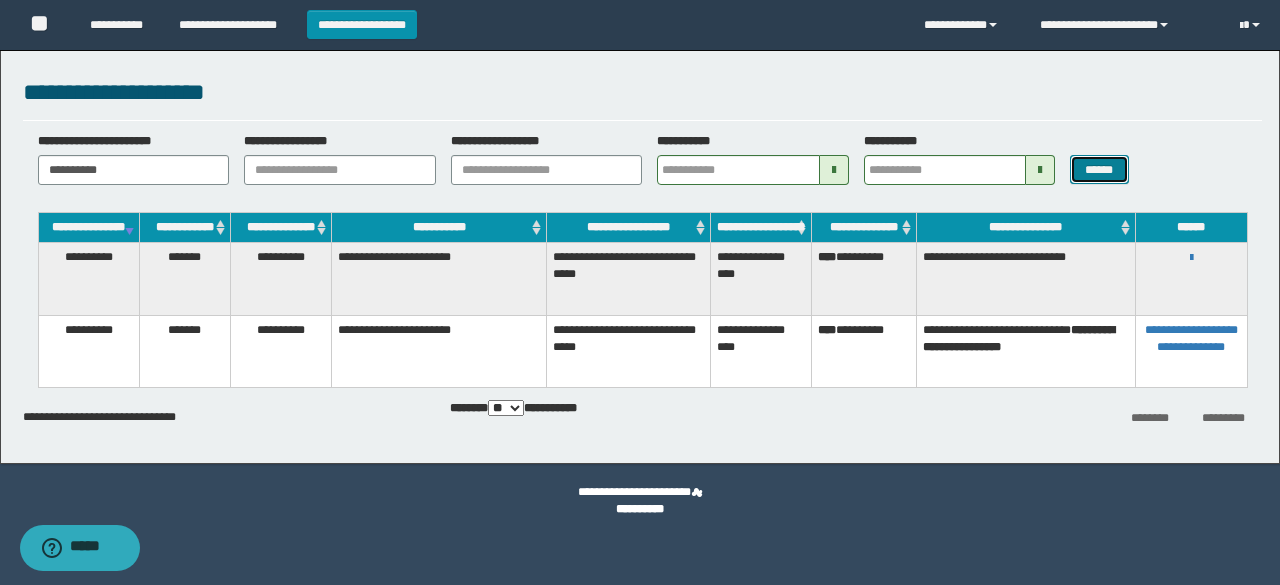 click on "******" at bounding box center (1099, 169) 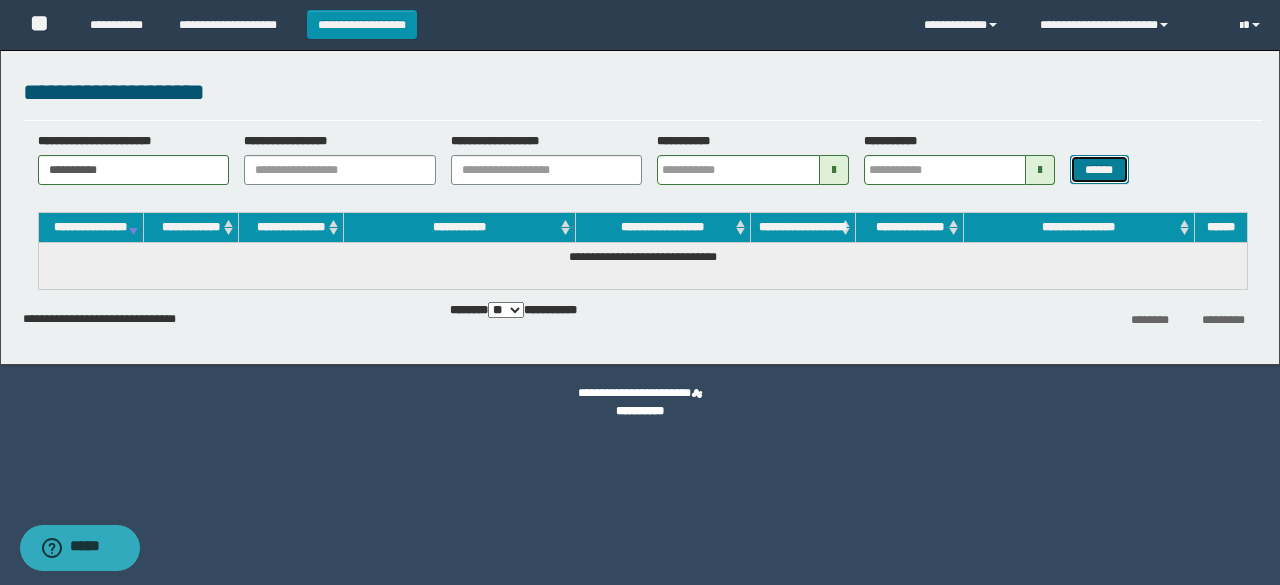 click on "******" at bounding box center (1099, 169) 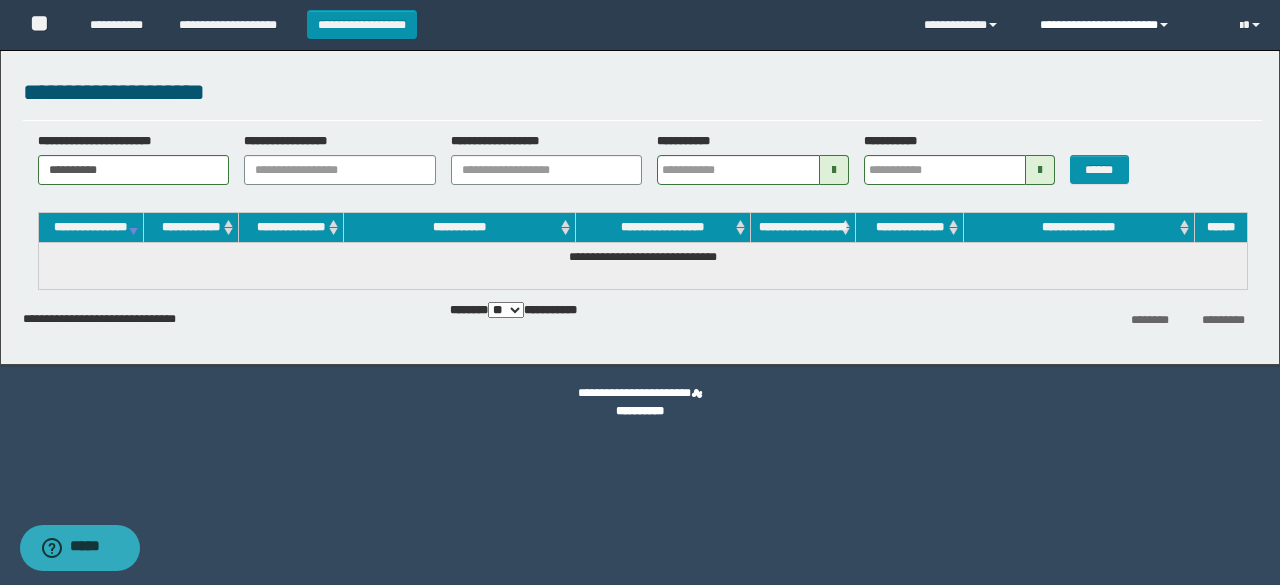 click on "**********" at bounding box center (1125, 25) 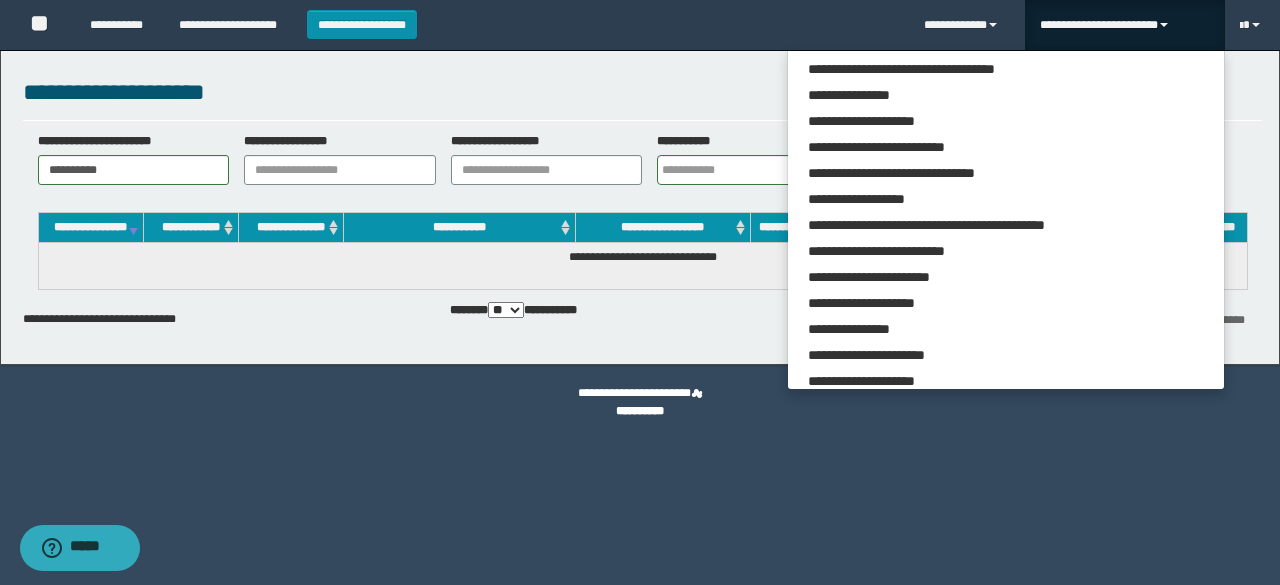 scroll, scrollTop: 113, scrollLeft: 0, axis: vertical 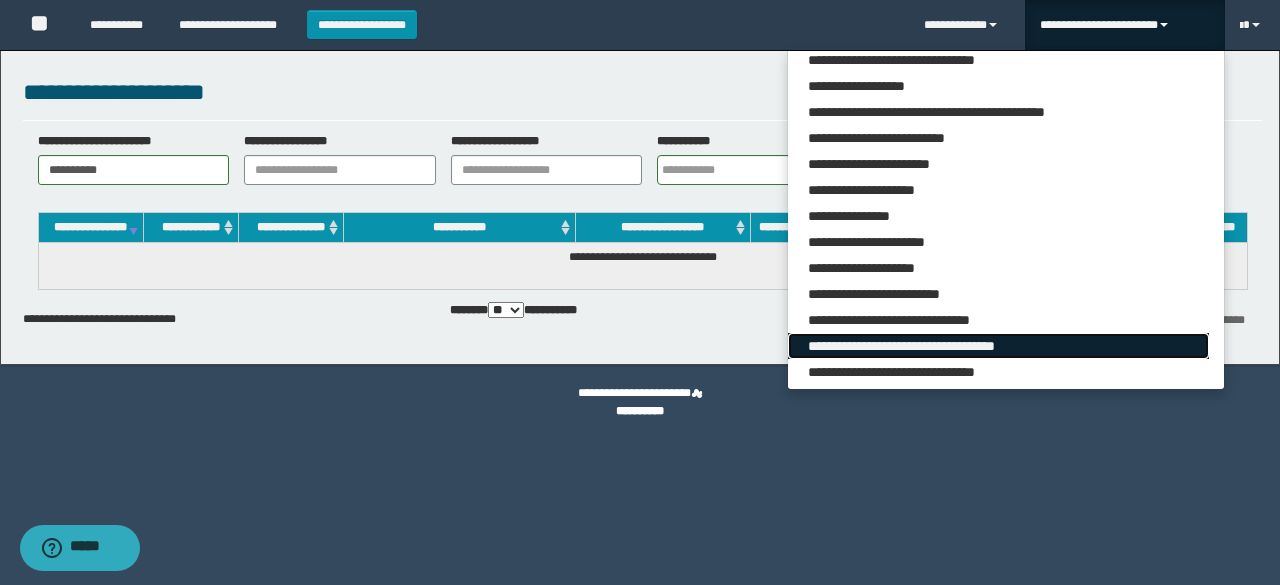 click on "**********" at bounding box center [998, 346] 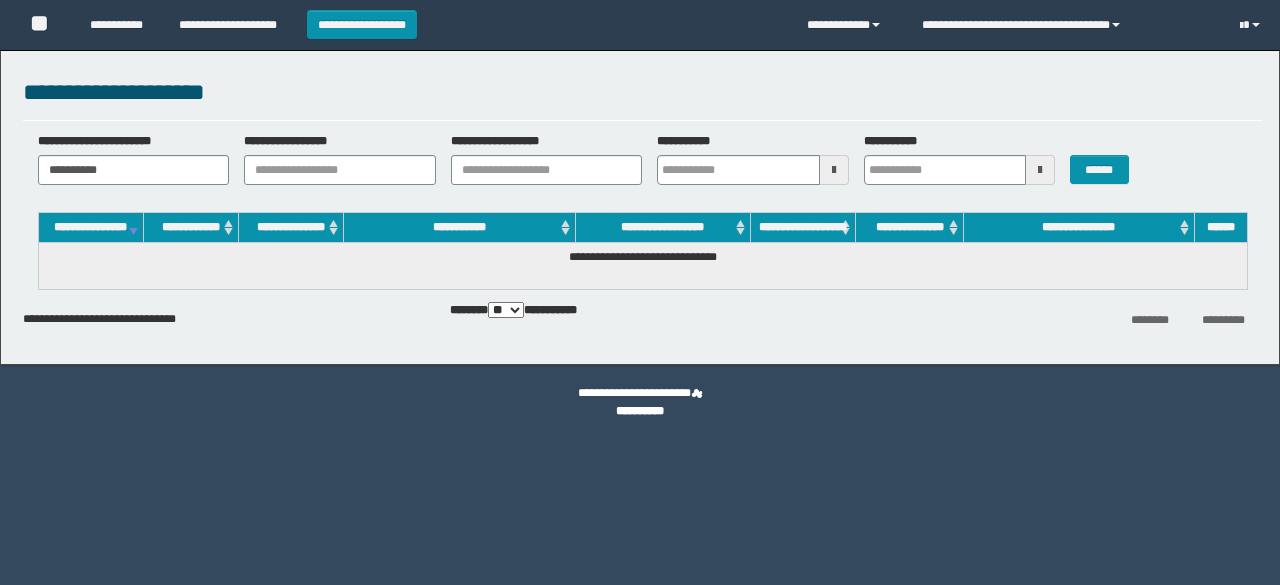 scroll, scrollTop: 0, scrollLeft: 0, axis: both 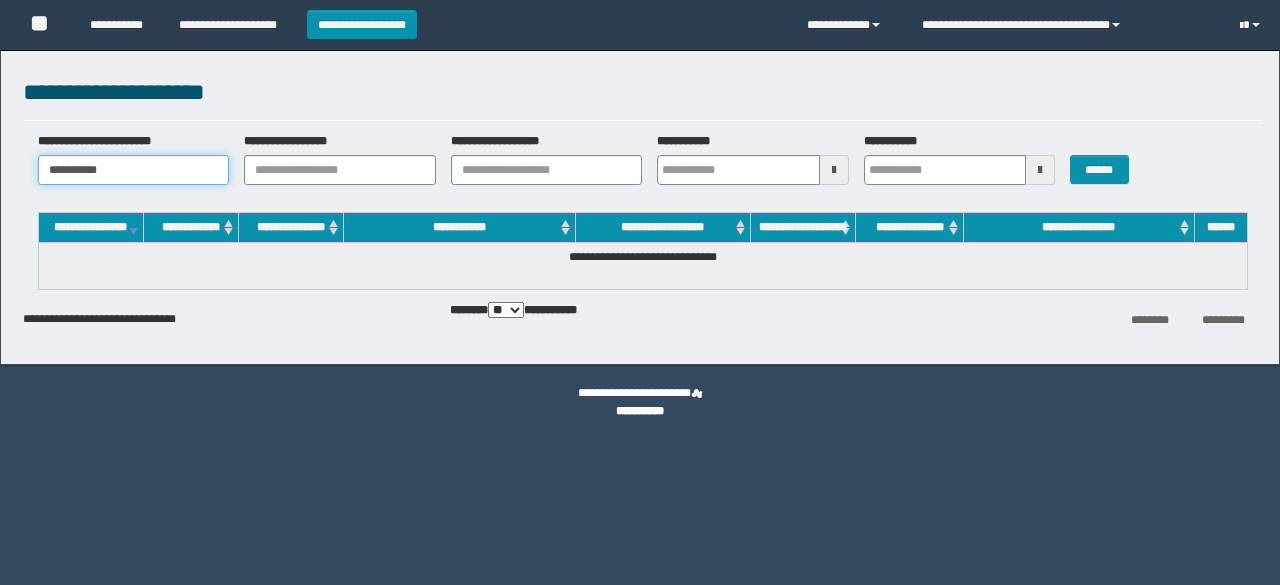 click on "**********" at bounding box center [134, 170] 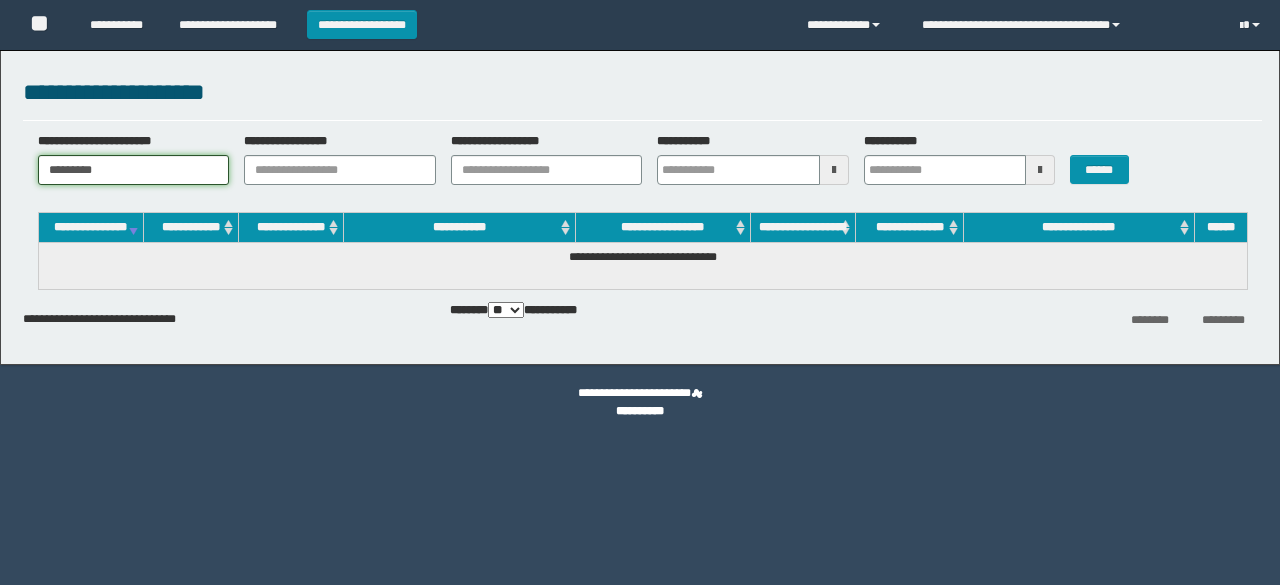 scroll, scrollTop: 0, scrollLeft: 0, axis: both 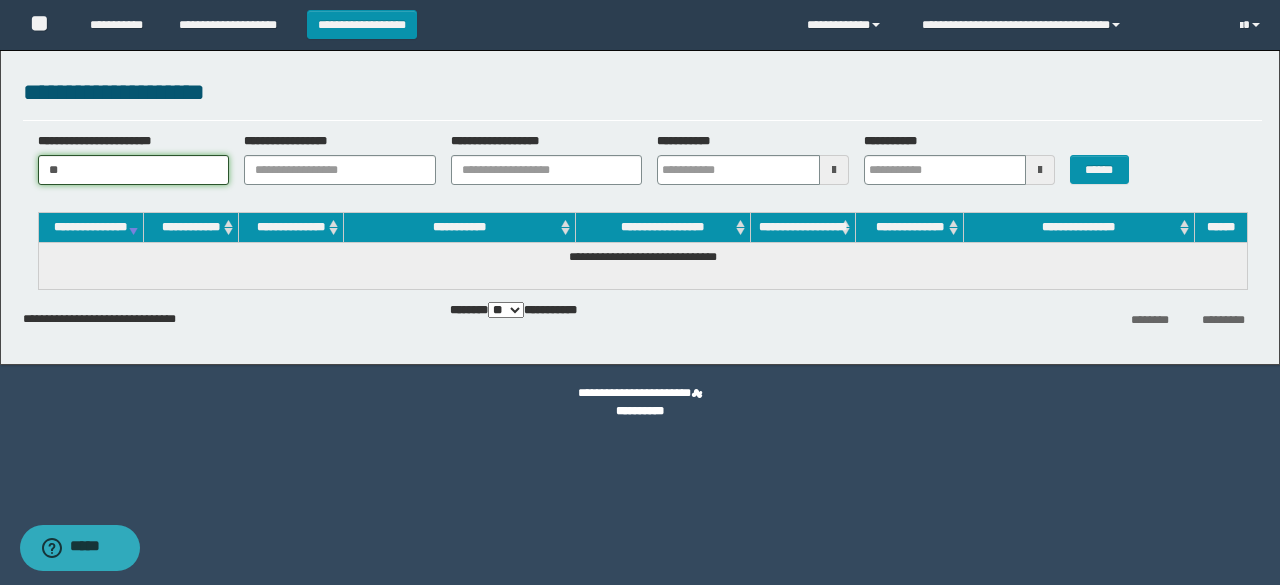 type on "*" 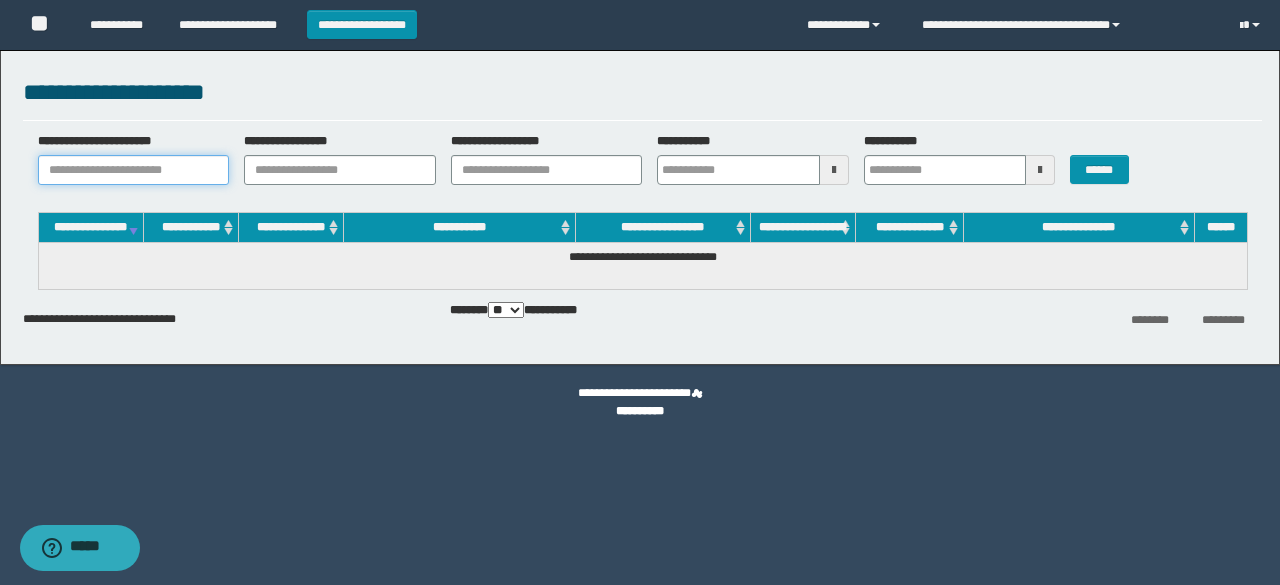 paste on "********" 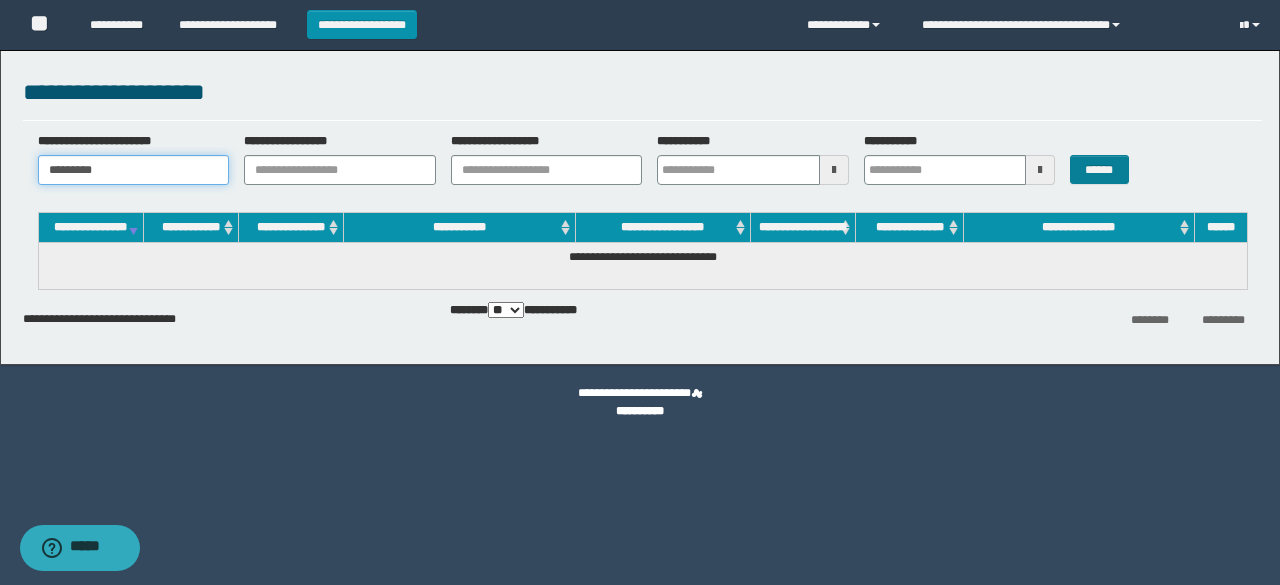 type on "********" 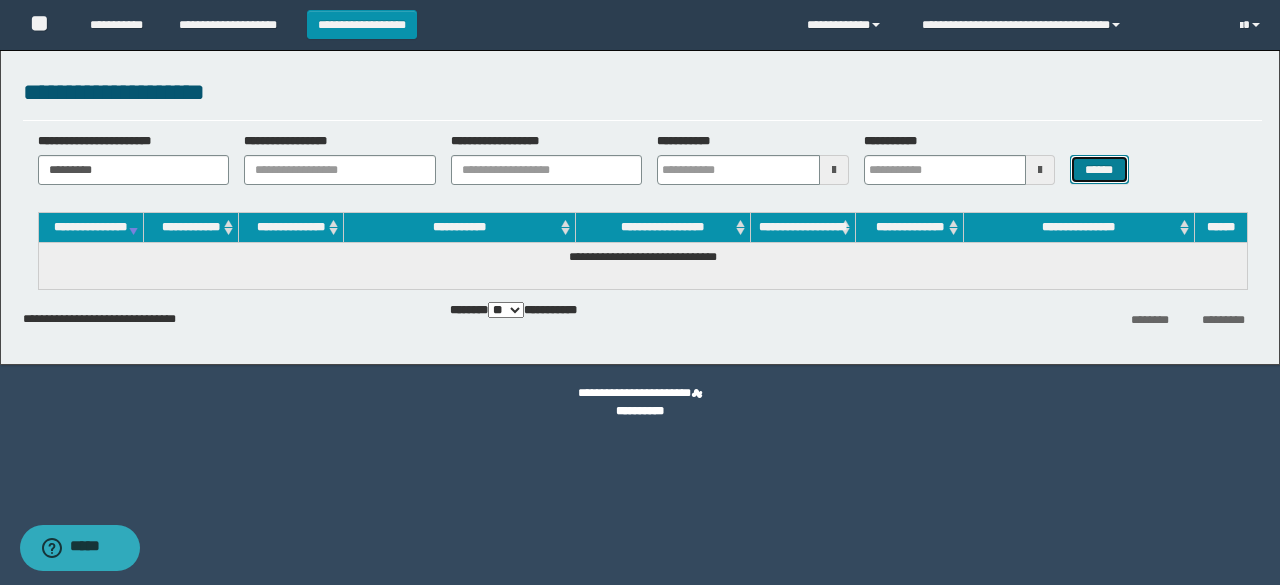 click on "******" at bounding box center [1099, 169] 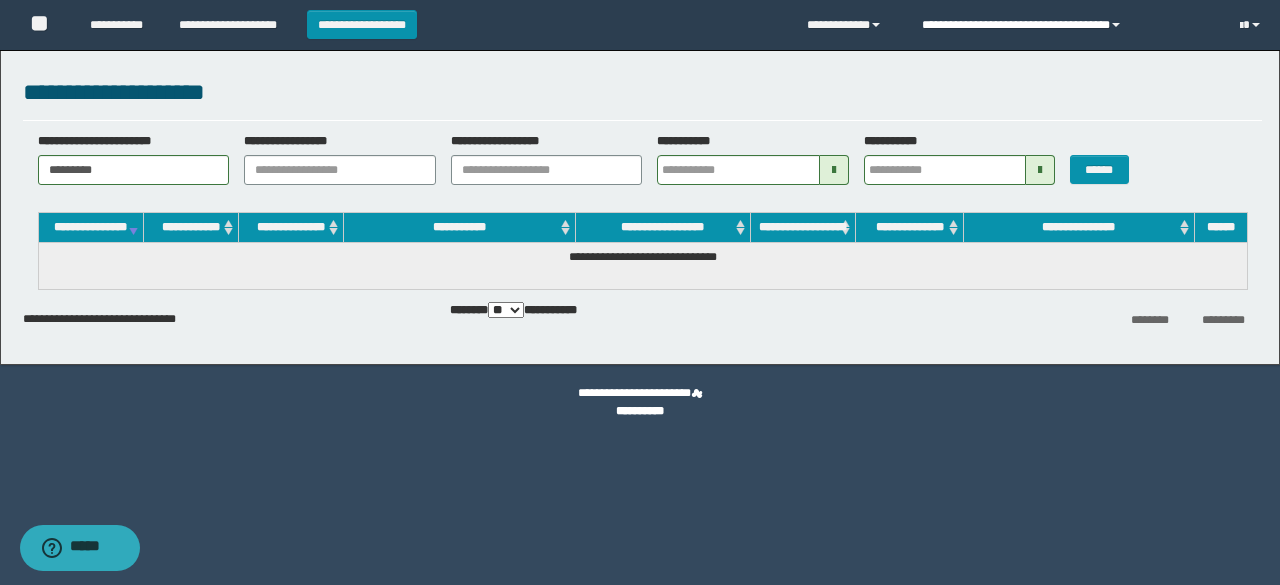 click on "**********" at bounding box center [1065, 25] 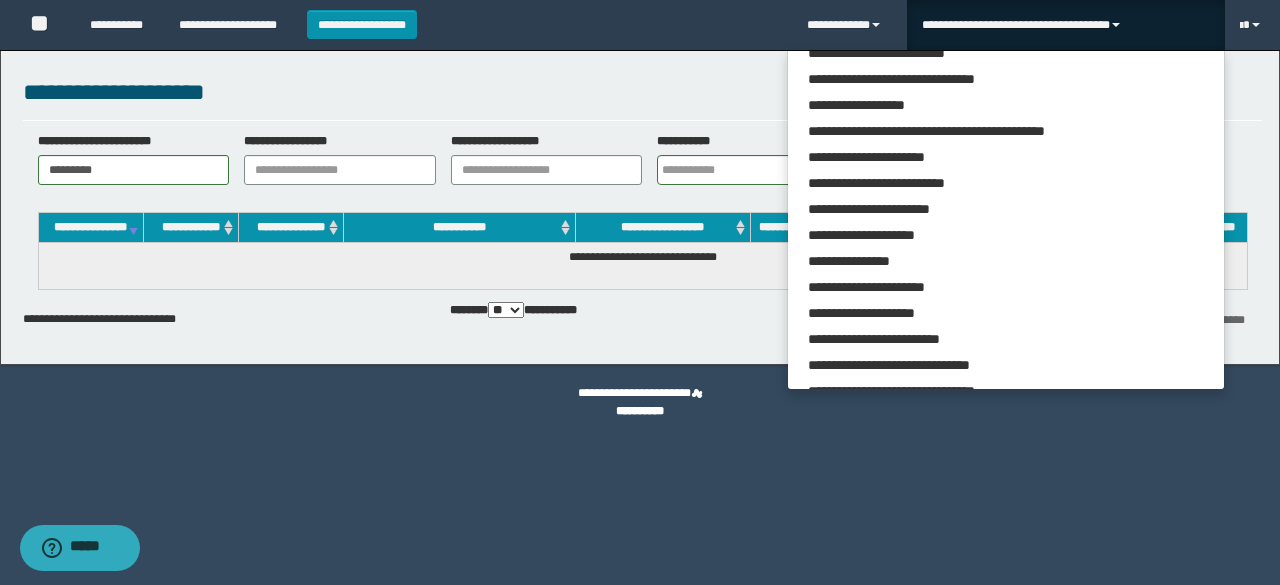 scroll, scrollTop: 113, scrollLeft: 0, axis: vertical 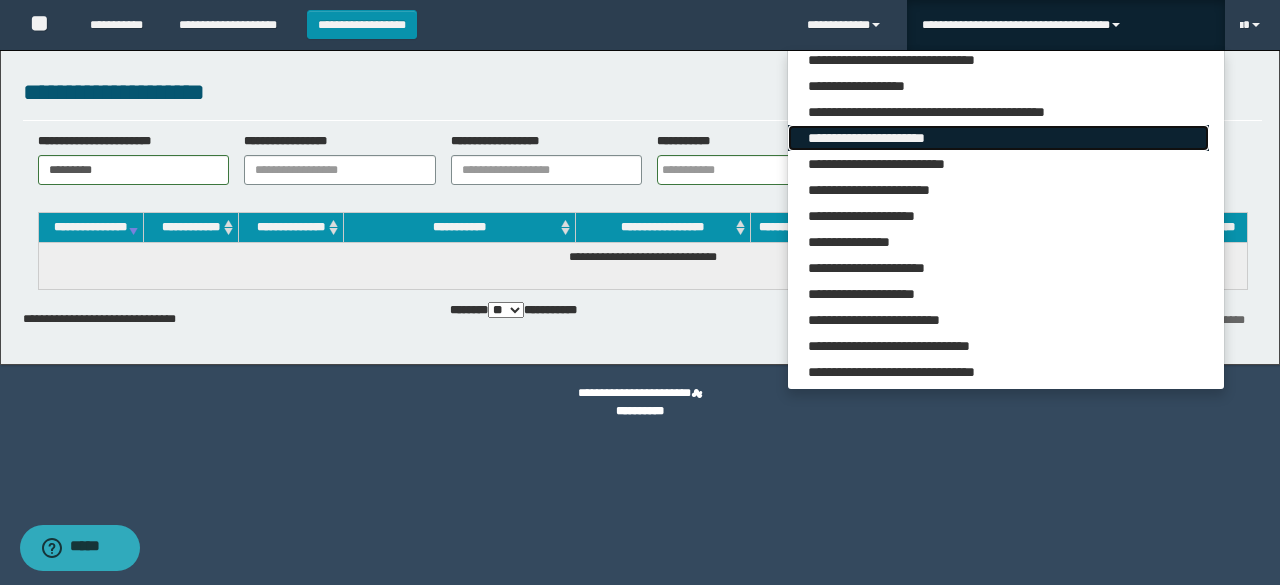 click on "**********" at bounding box center (998, 138) 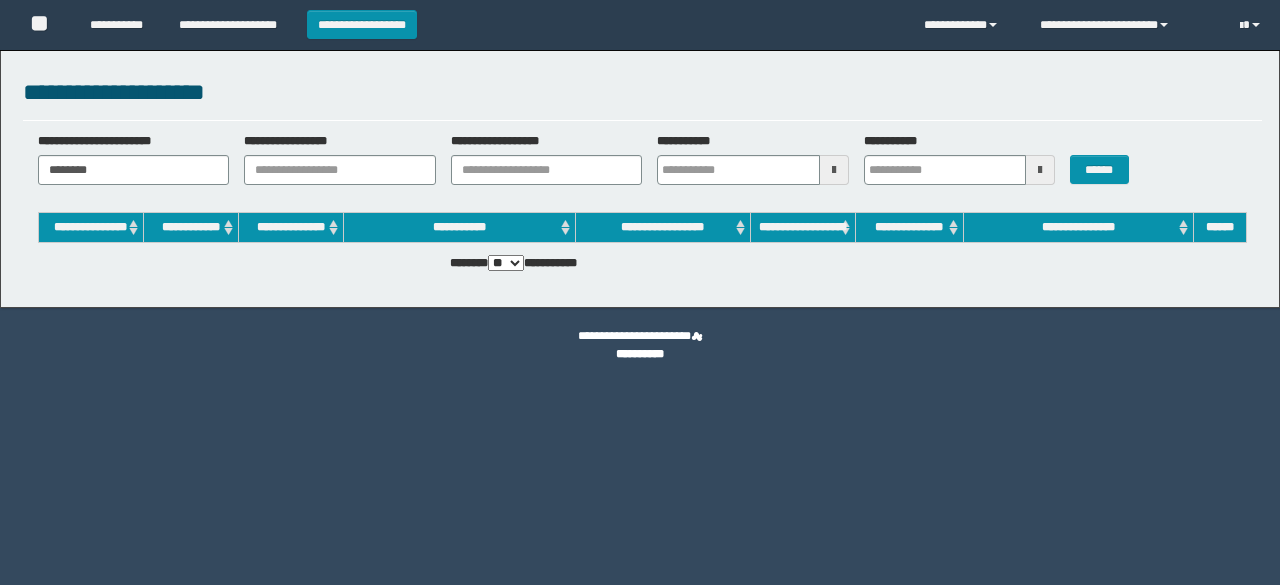 scroll, scrollTop: 0, scrollLeft: 0, axis: both 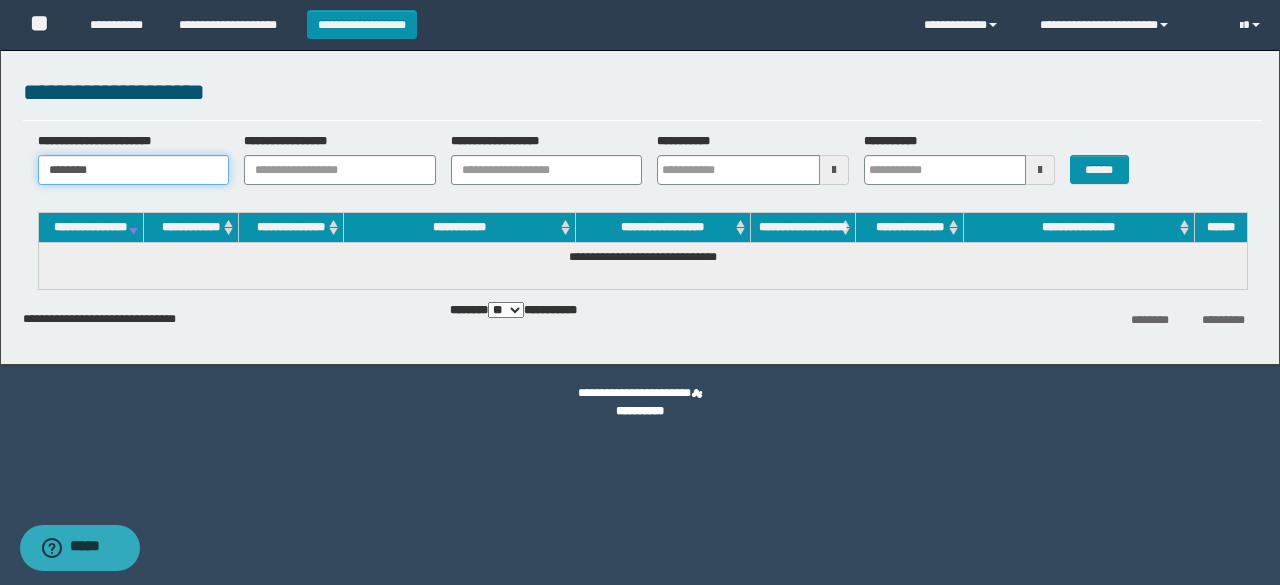 click on "********" at bounding box center (134, 170) 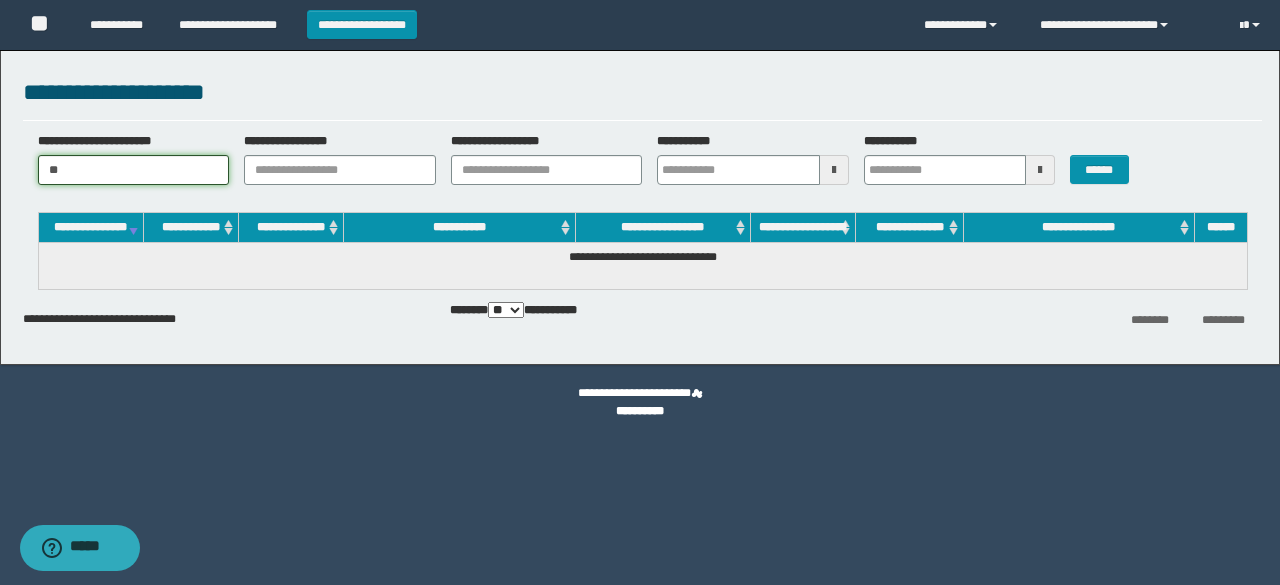 type on "*" 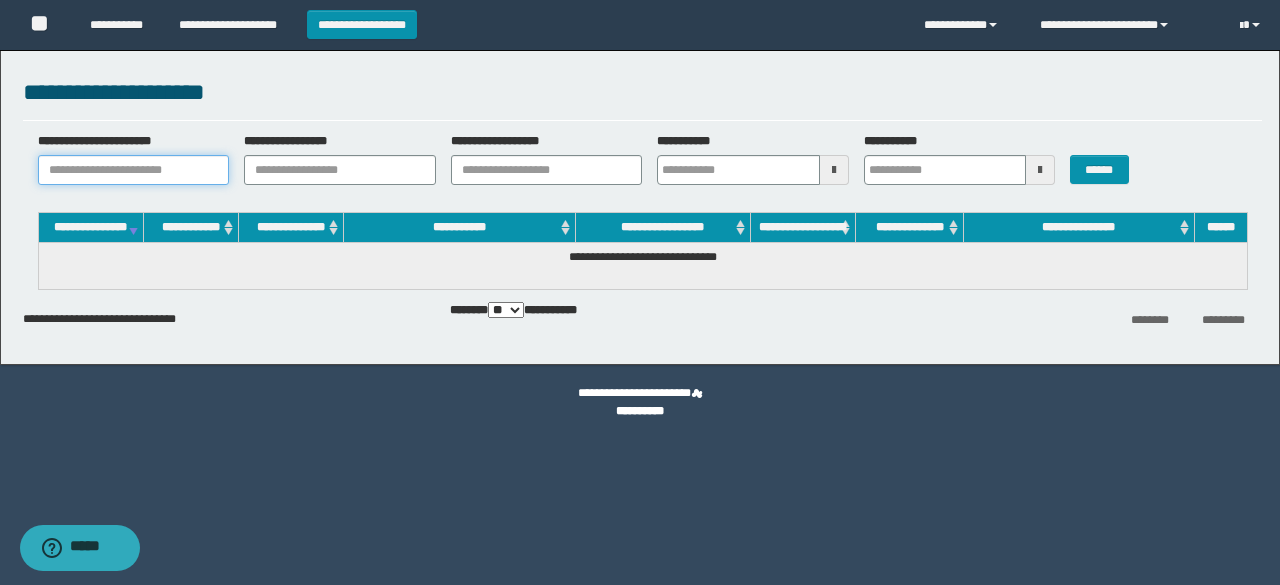 paste on "********" 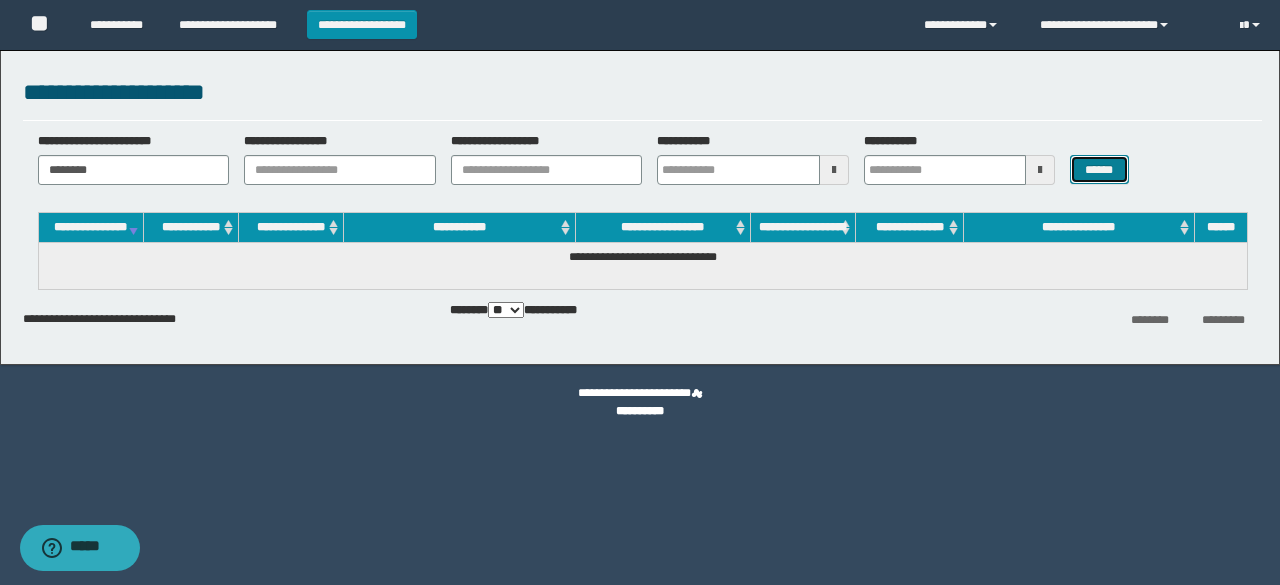click on "******" at bounding box center [1099, 169] 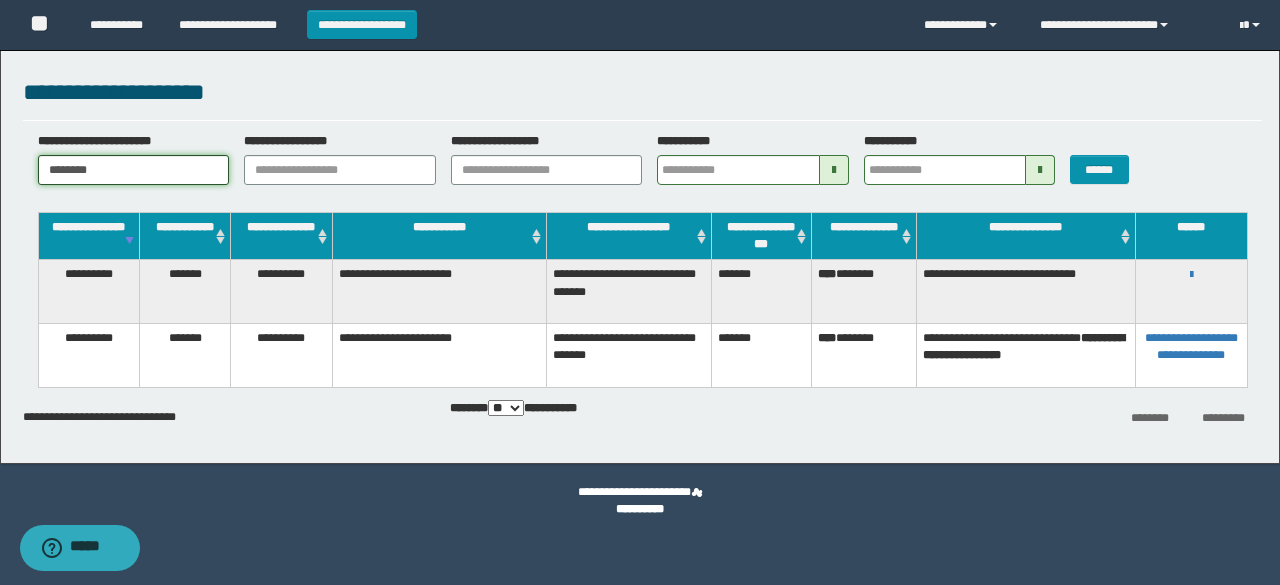 click on "********" at bounding box center [134, 170] 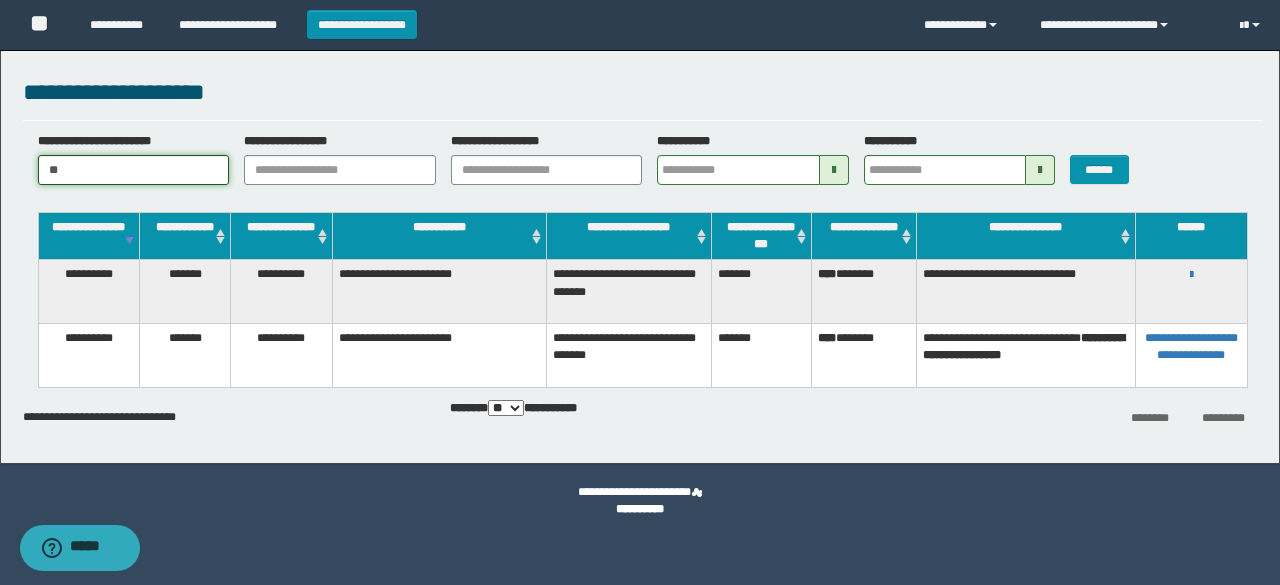 type on "*" 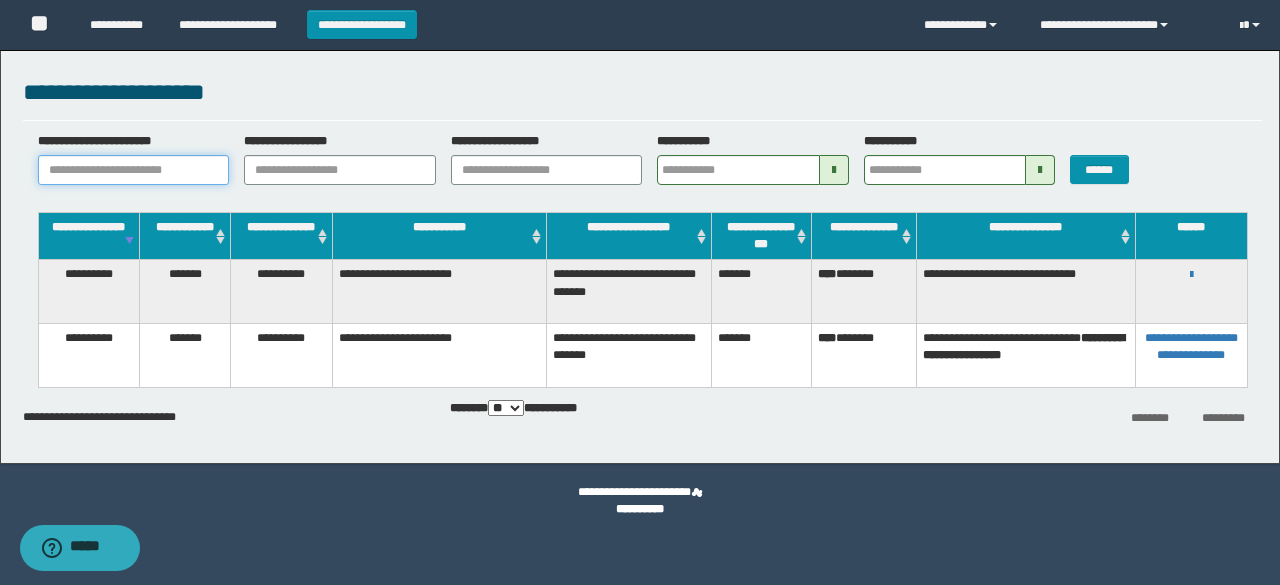 paste on "**********" 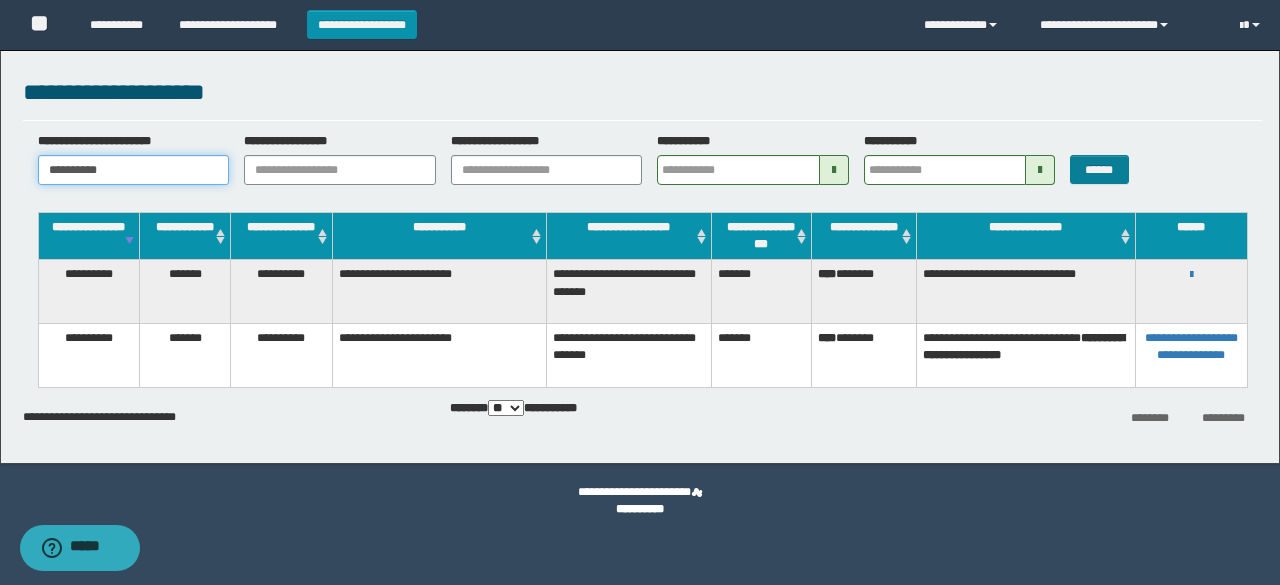 type on "**********" 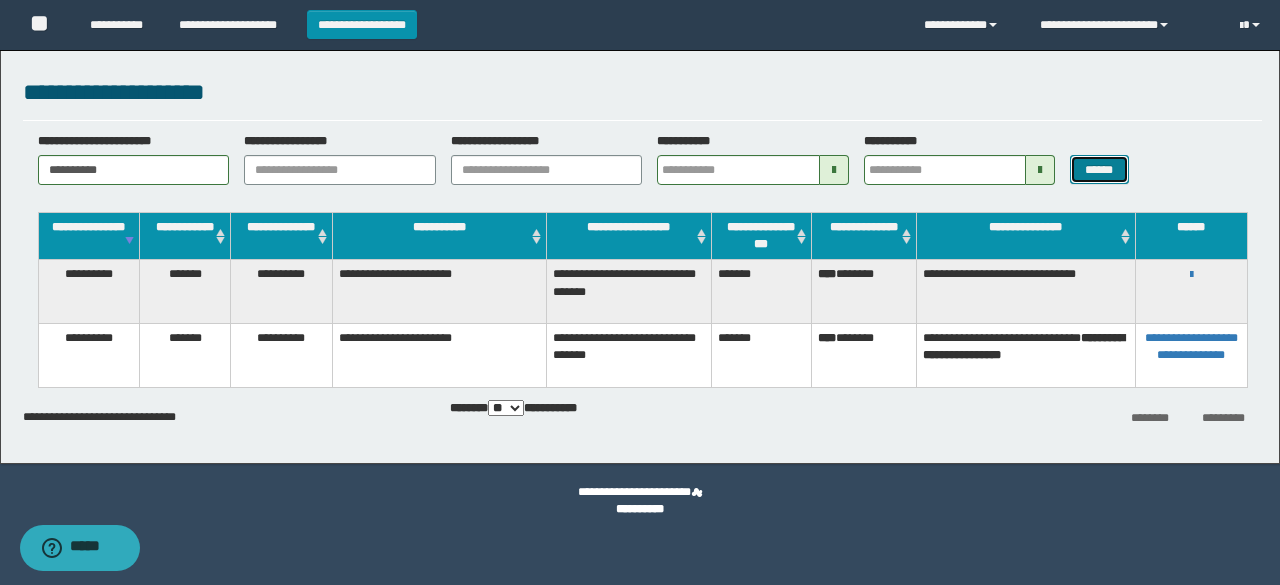 click on "******" at bounding box center (1099, 169) 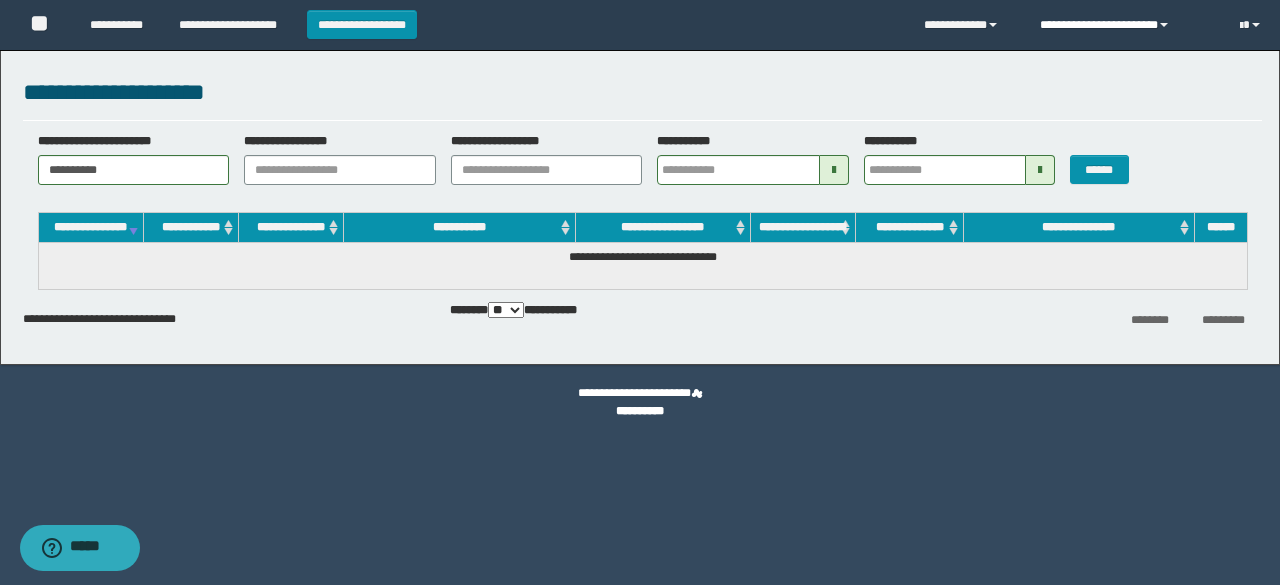 click on "**********" at bounding box center (1125, 25) 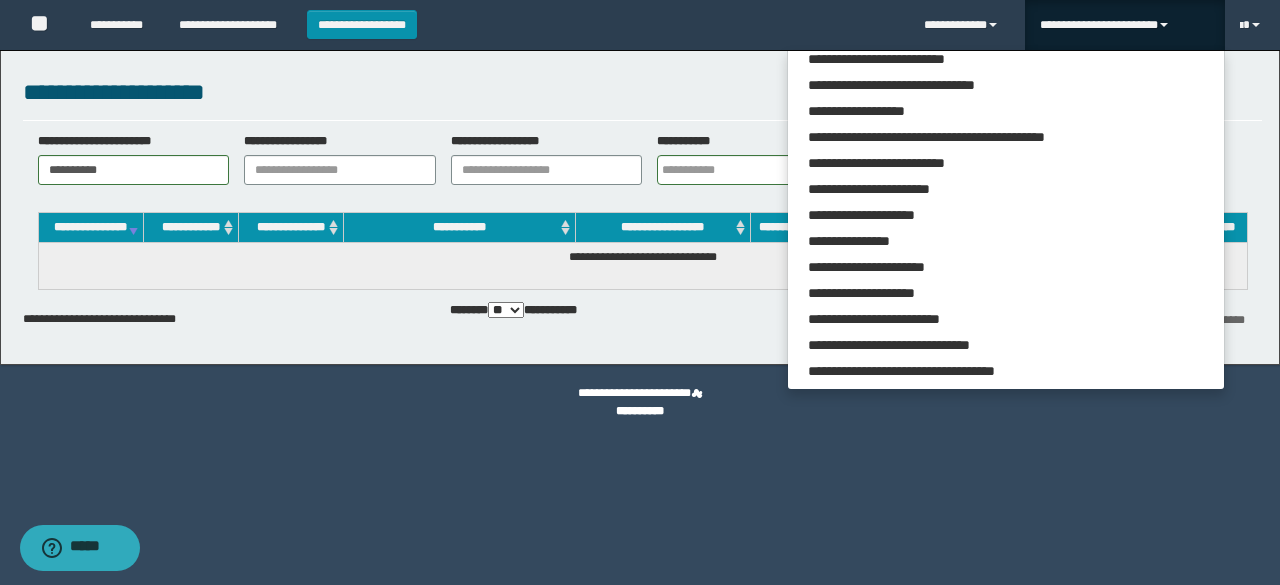scroll, scrollTop: 113, scrollLeft: 0, axis: vertical 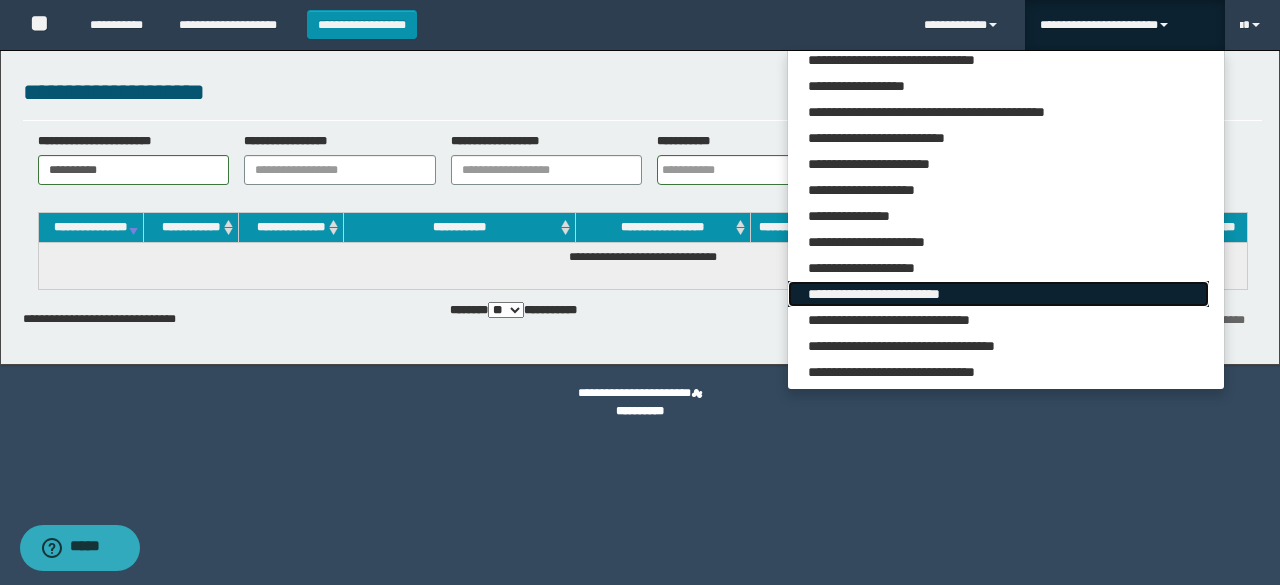 click on "**********" at bounding box center (998, 294) 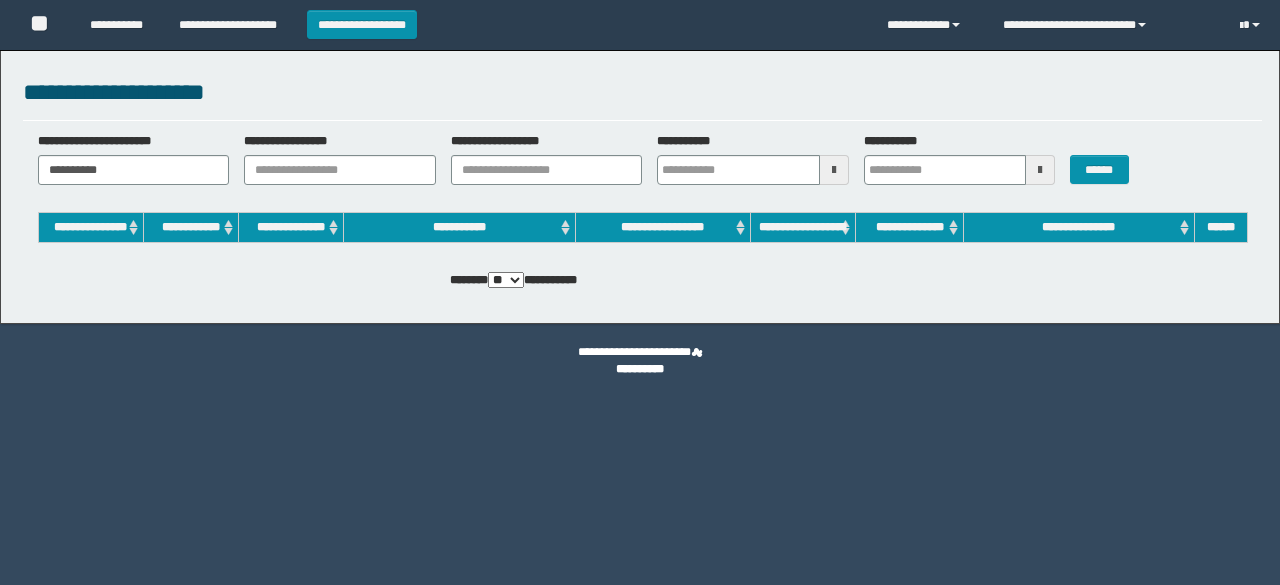 scroll, scrollTop: 0, scrollLeft: 0, axis: both 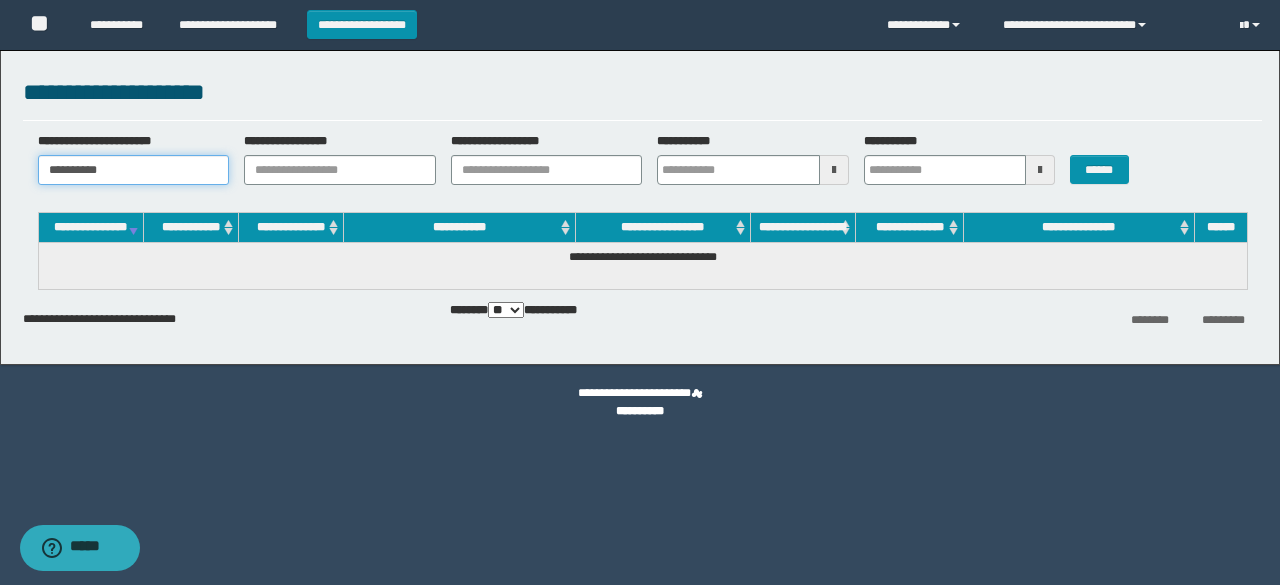 click on "**********" at bounding box center (134, 170) 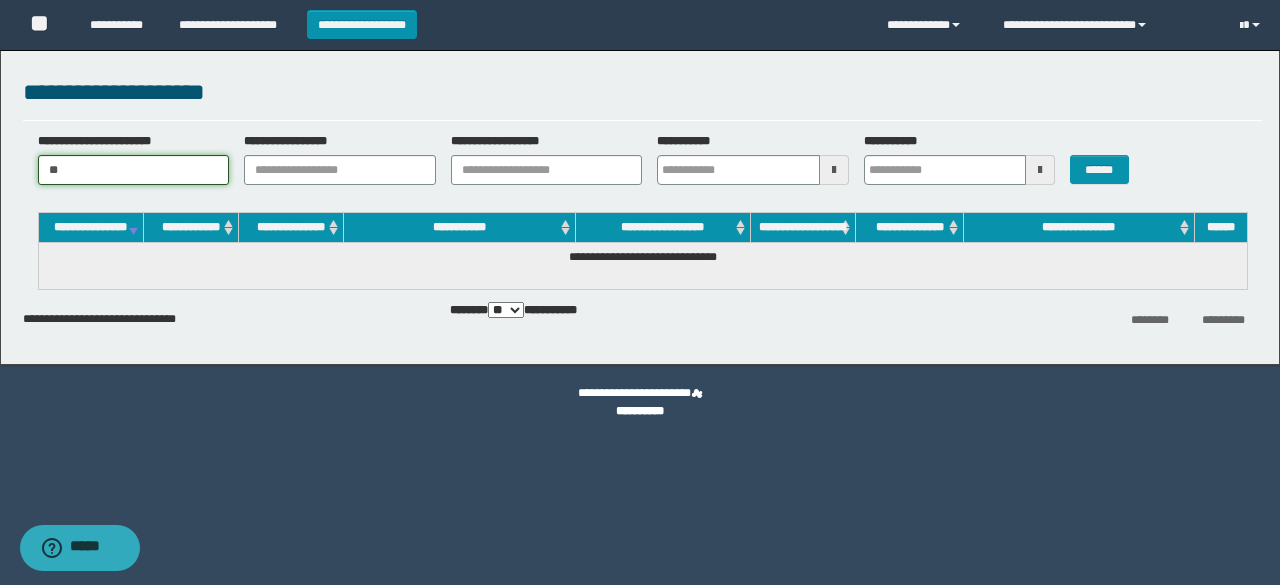 type on "*" 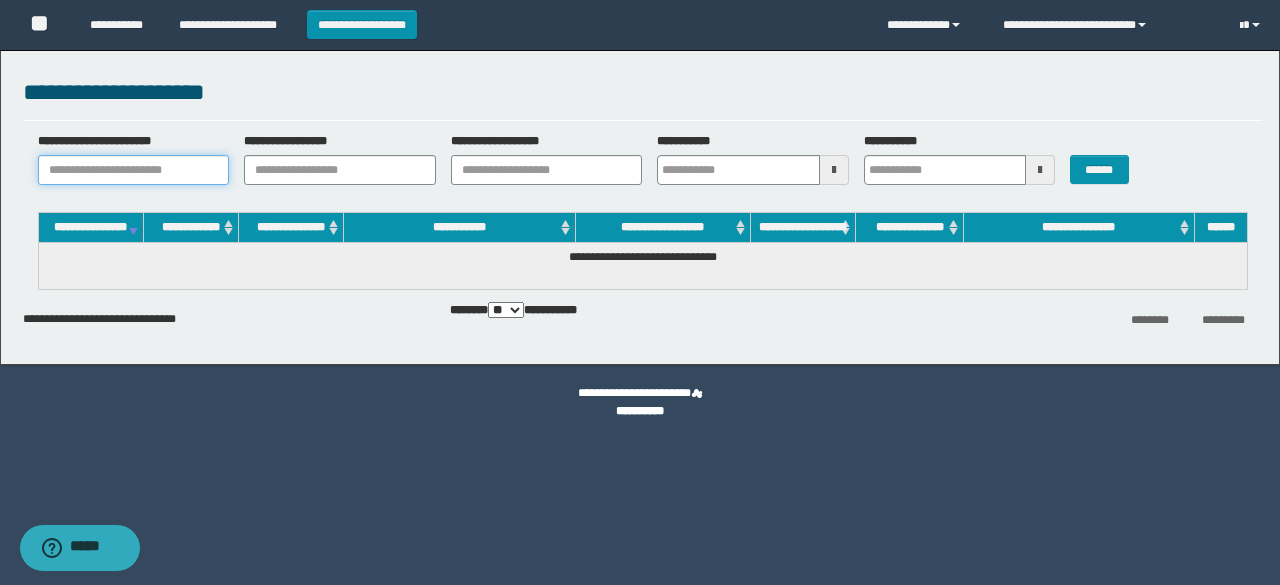paste on "**********" 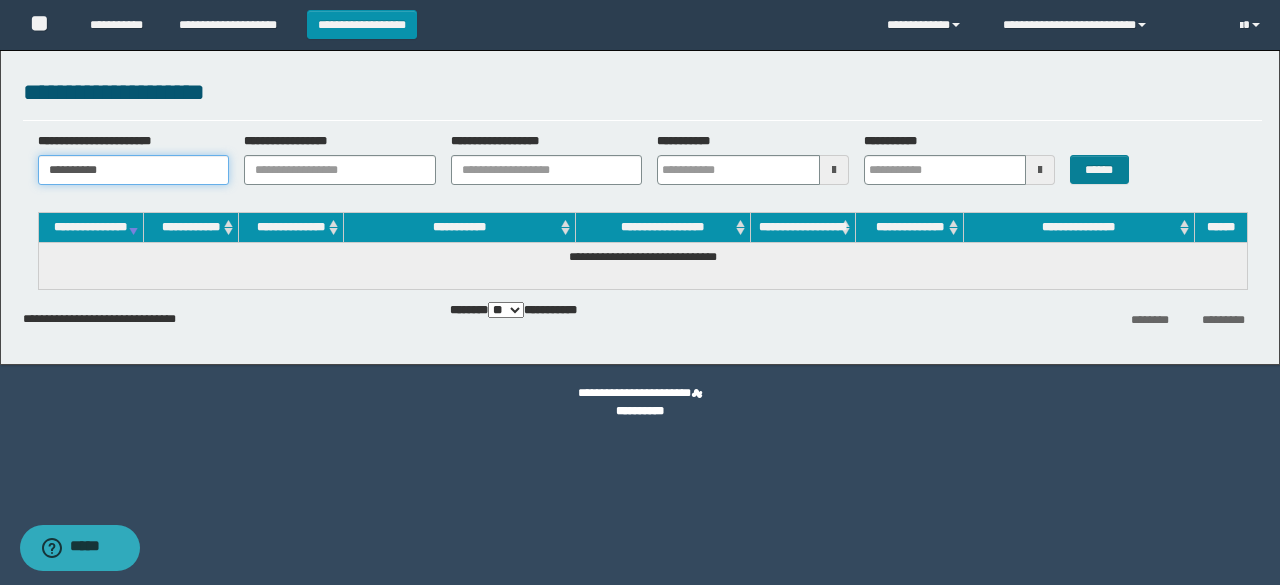 type on "**********" 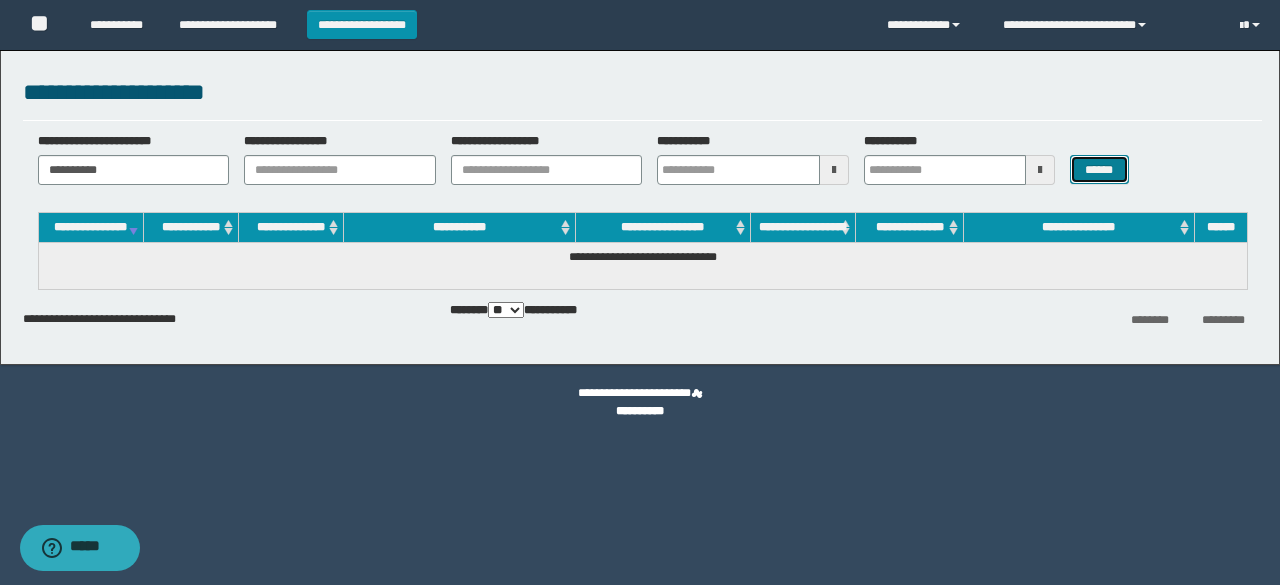 click on "******" at bounding box center [1099, 169] 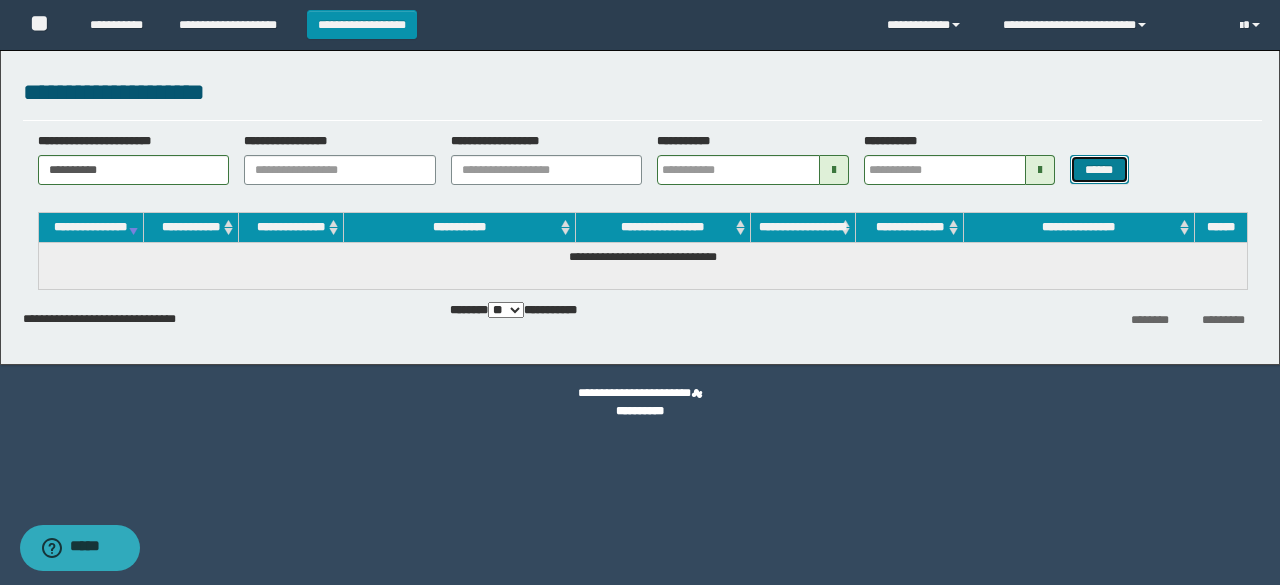 click on "******" at bounding box center (1099, 169) 